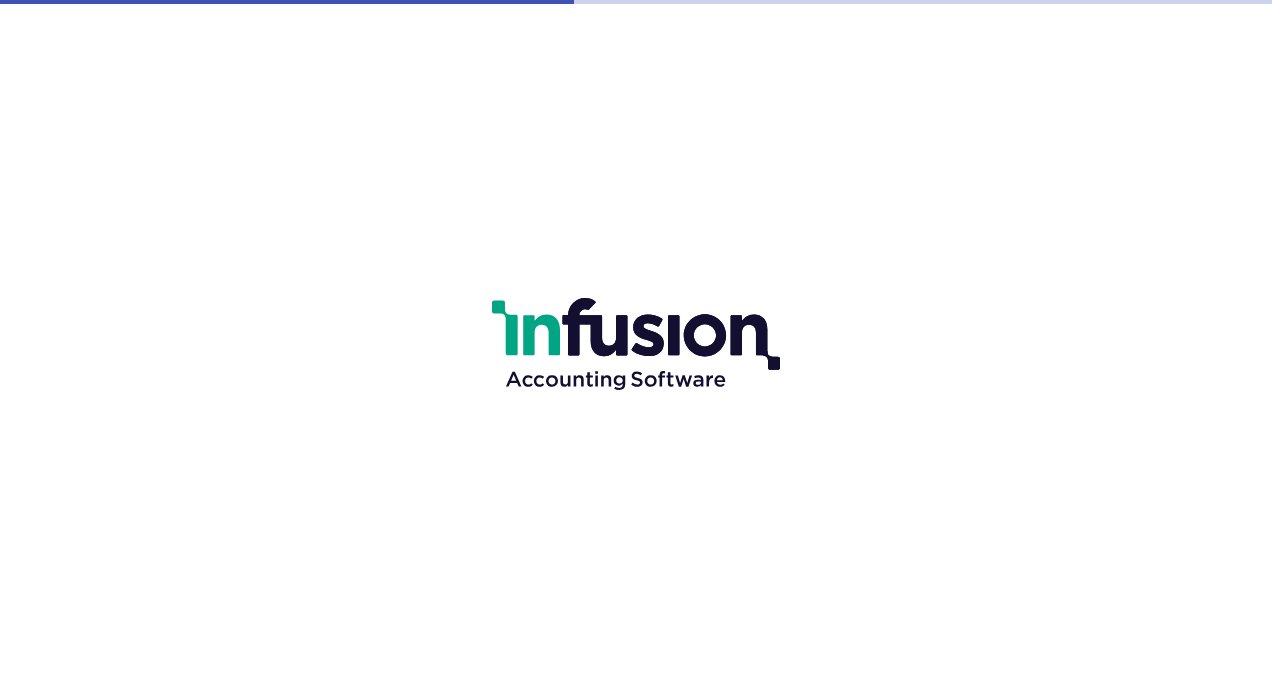 scroll, scrollTop: 0, scrollLeft: 0, axis: both 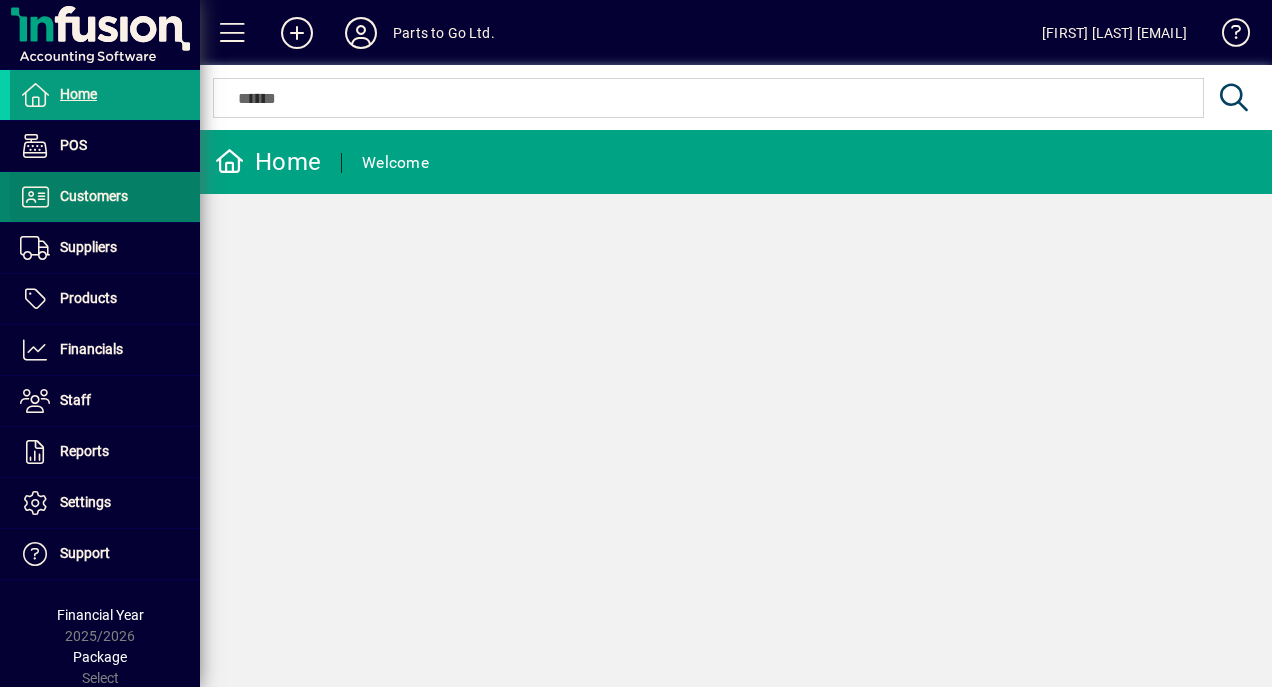 click on "Customers" at bounding box center [94, 196] 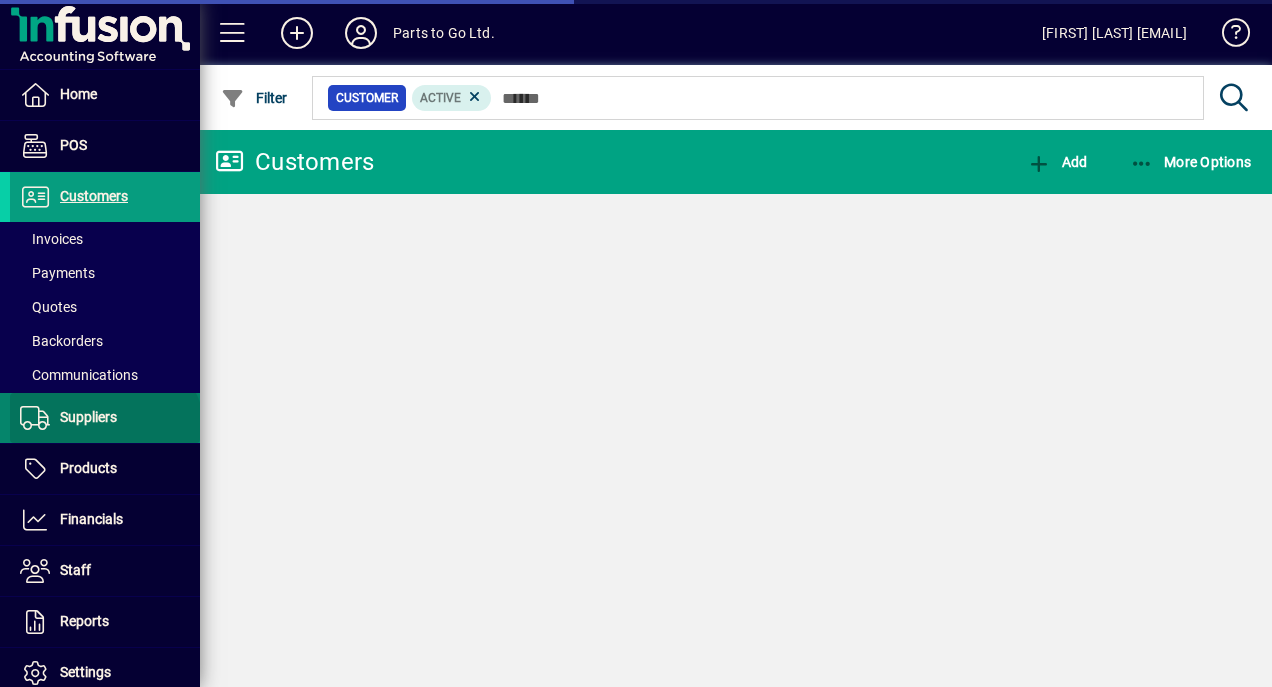 click at bounding box center (105, 418) 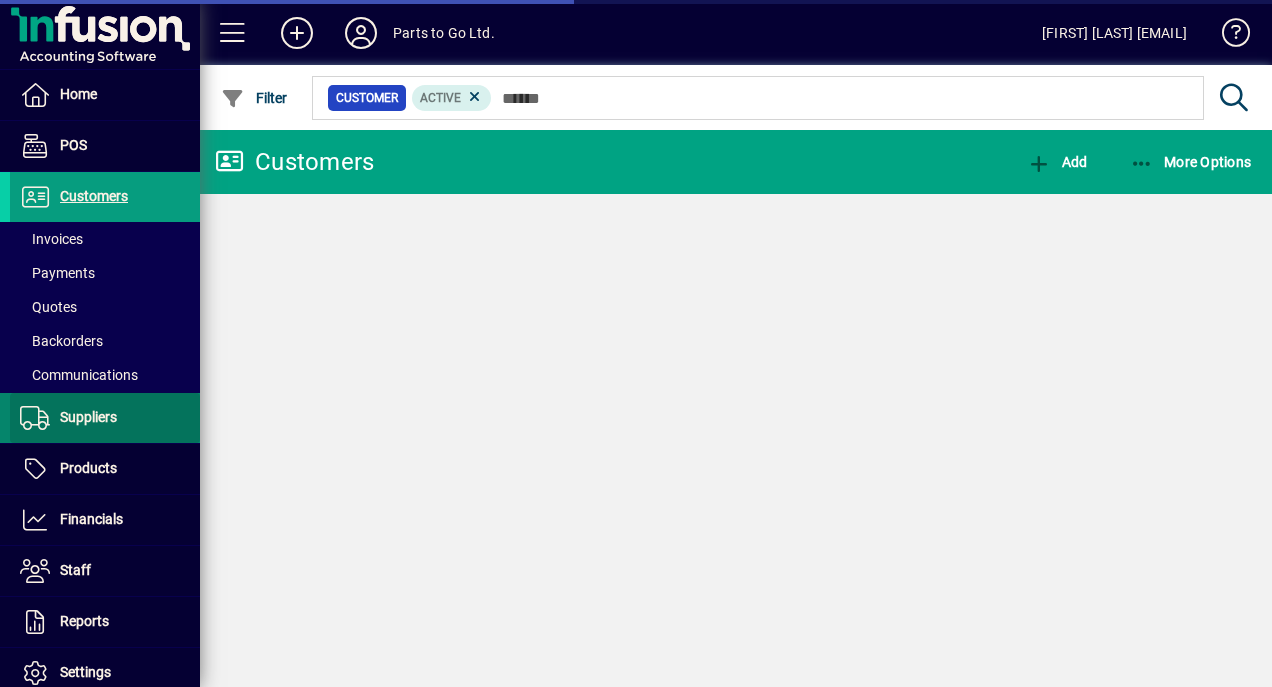 click at bounding box center (105, 418) 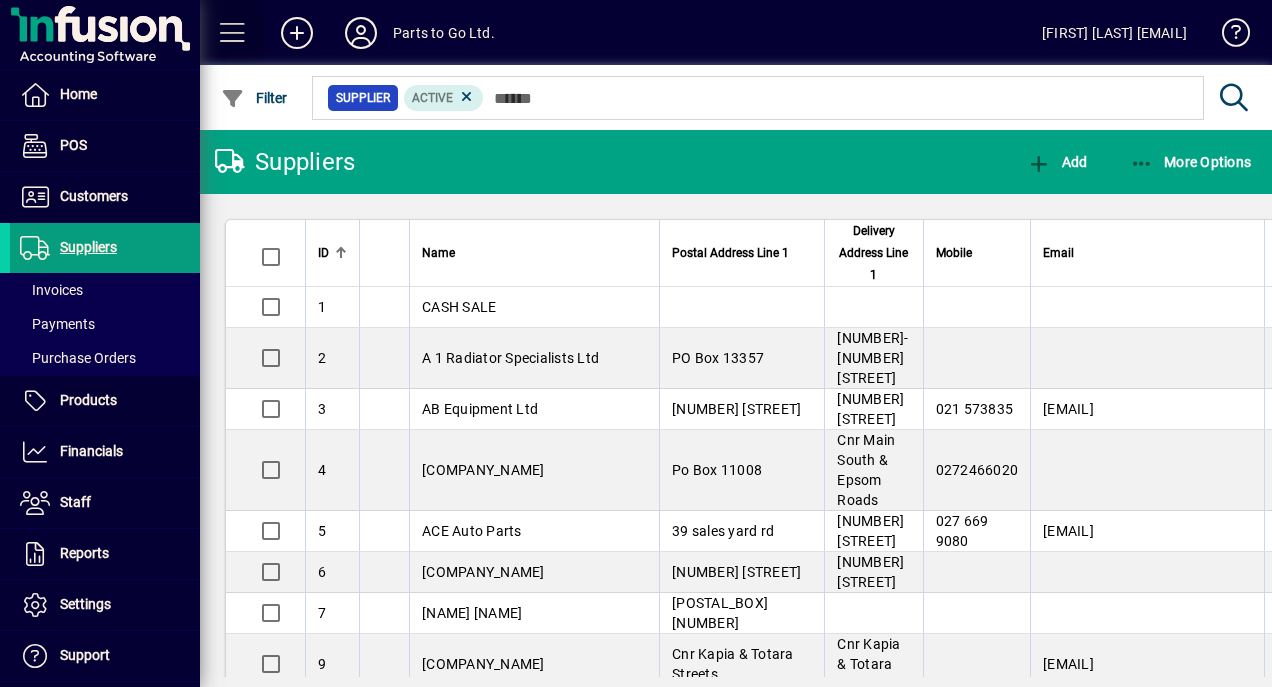 click at bounding box center [233, 33] 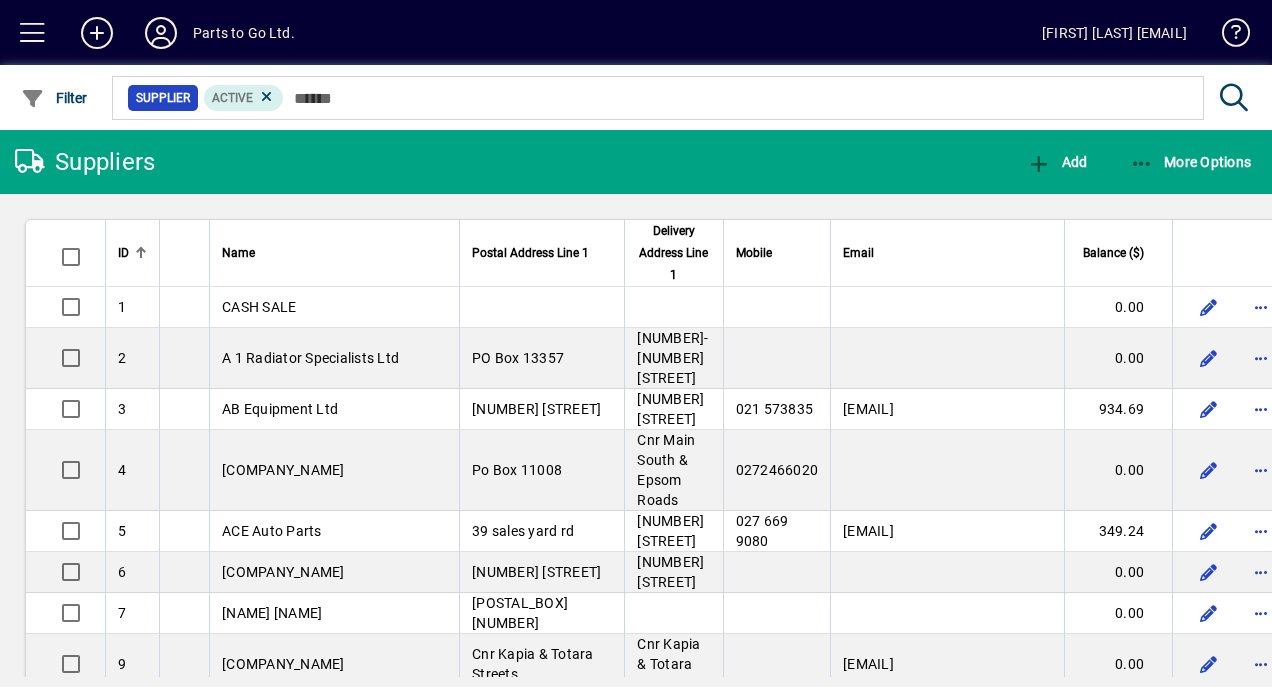 click on "Supplier Active" 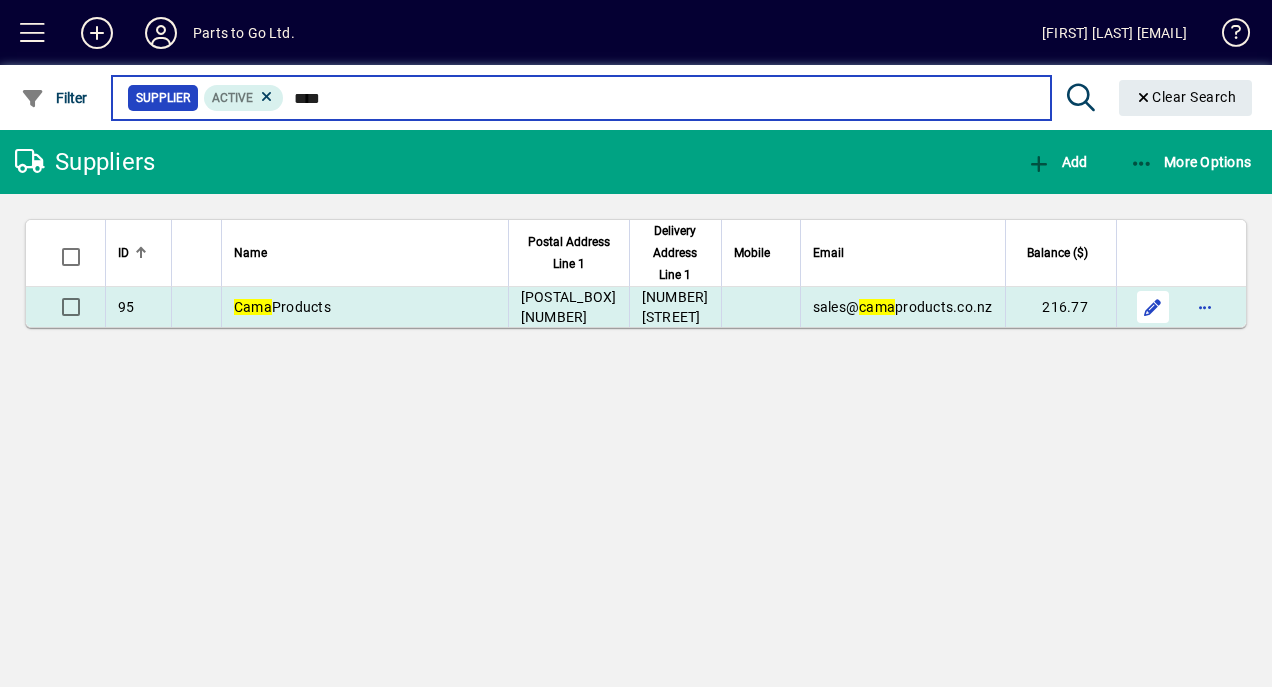 type on "****" 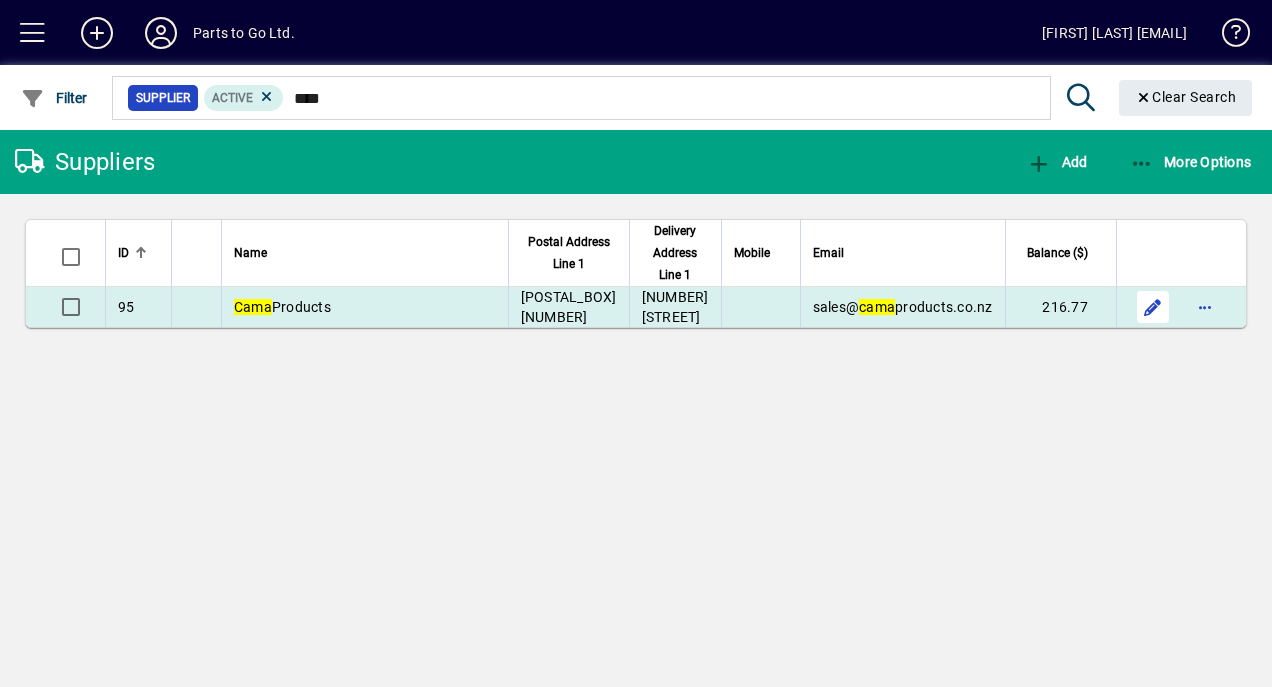 click at bounding box center [1153, 307] 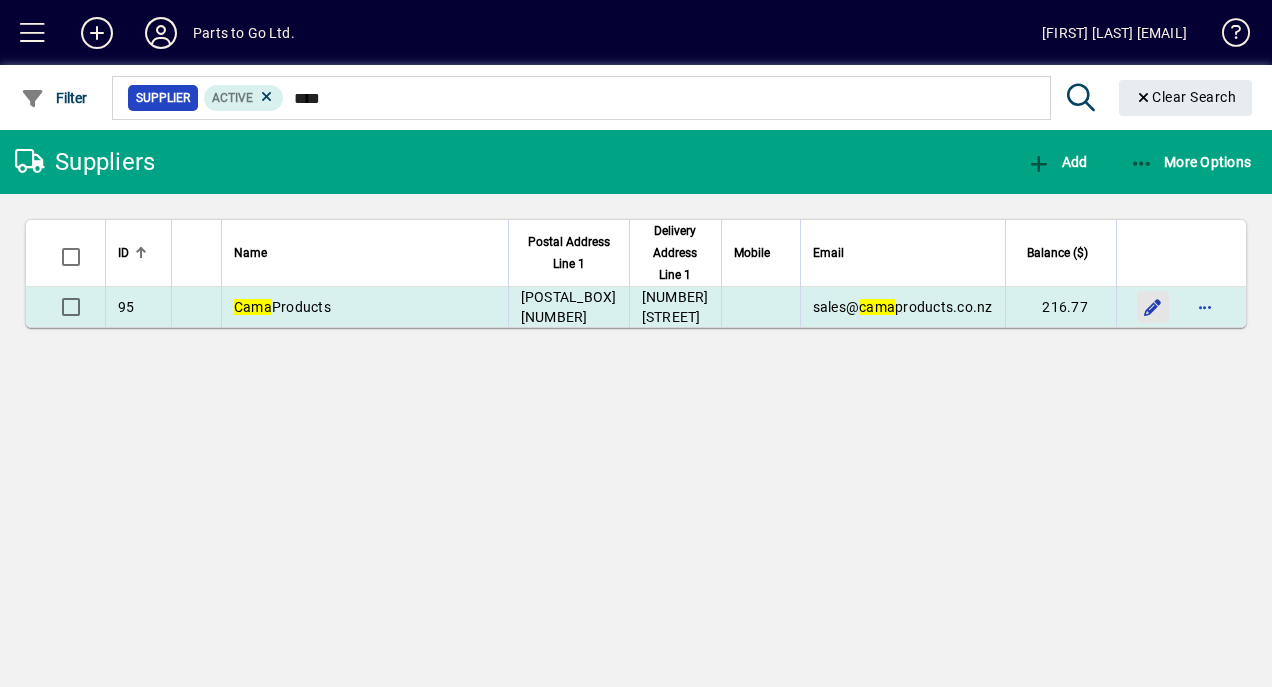 type 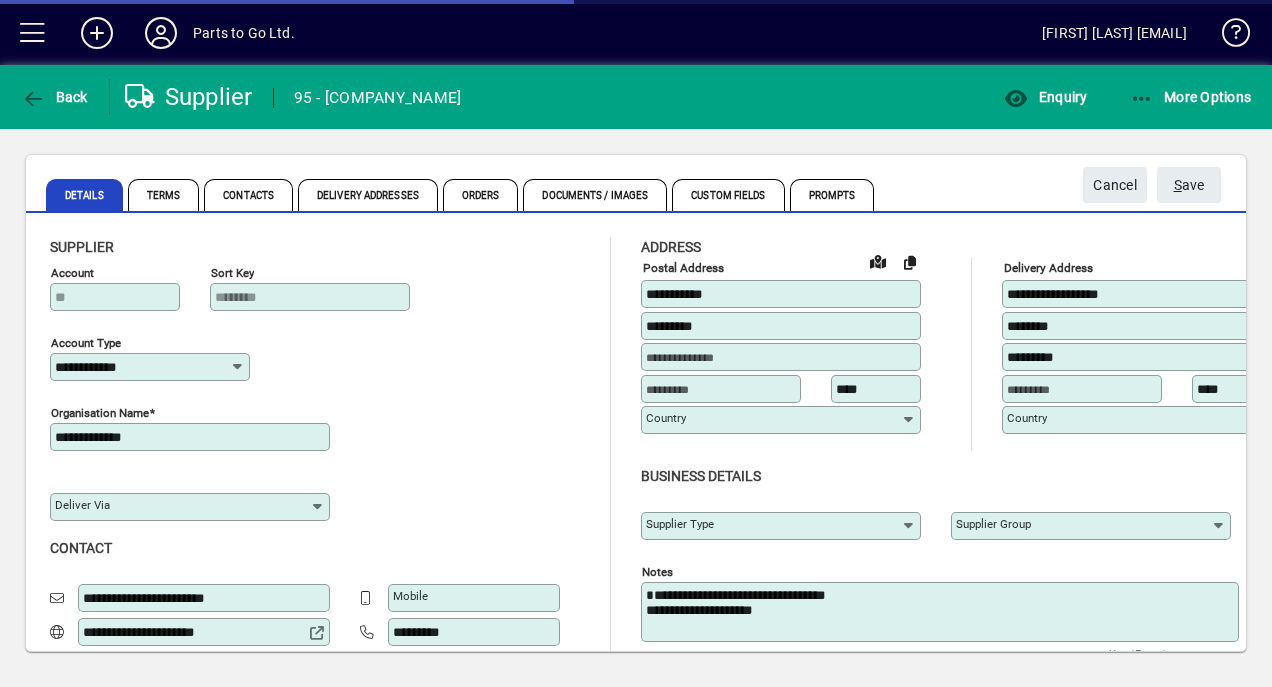 type on "**********" 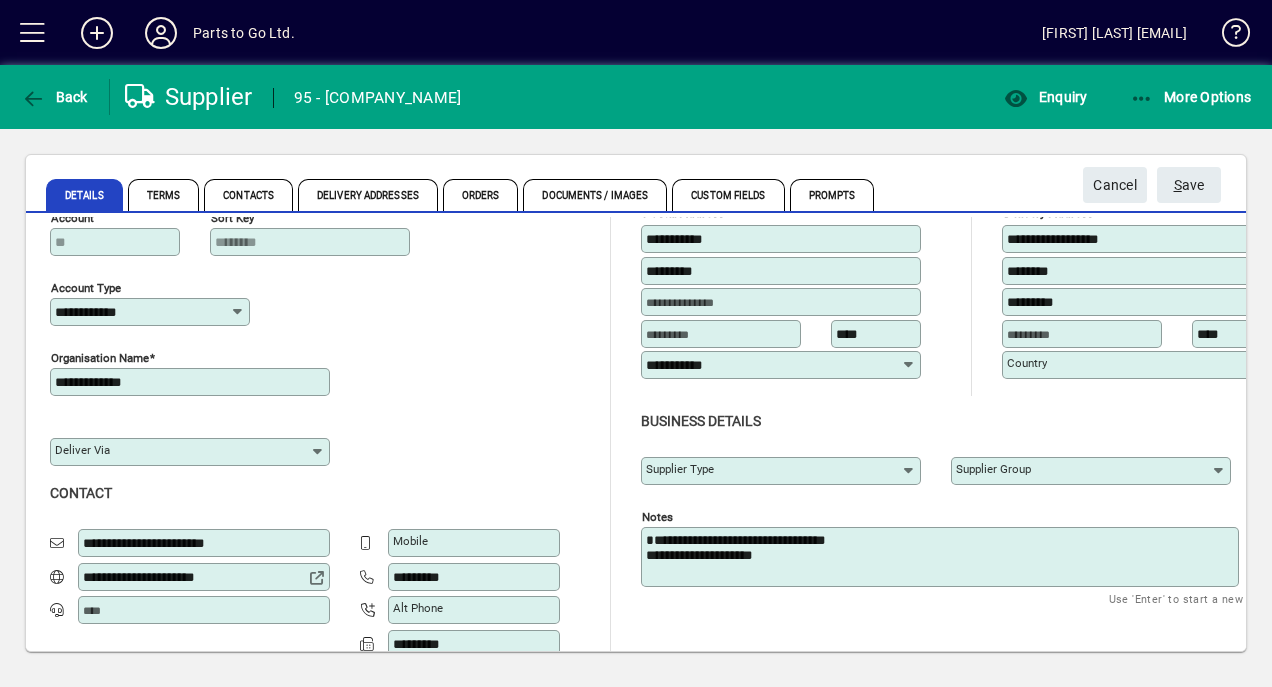 scroll, scrollTop: 60, scrollLeft: 0, axis: vertical 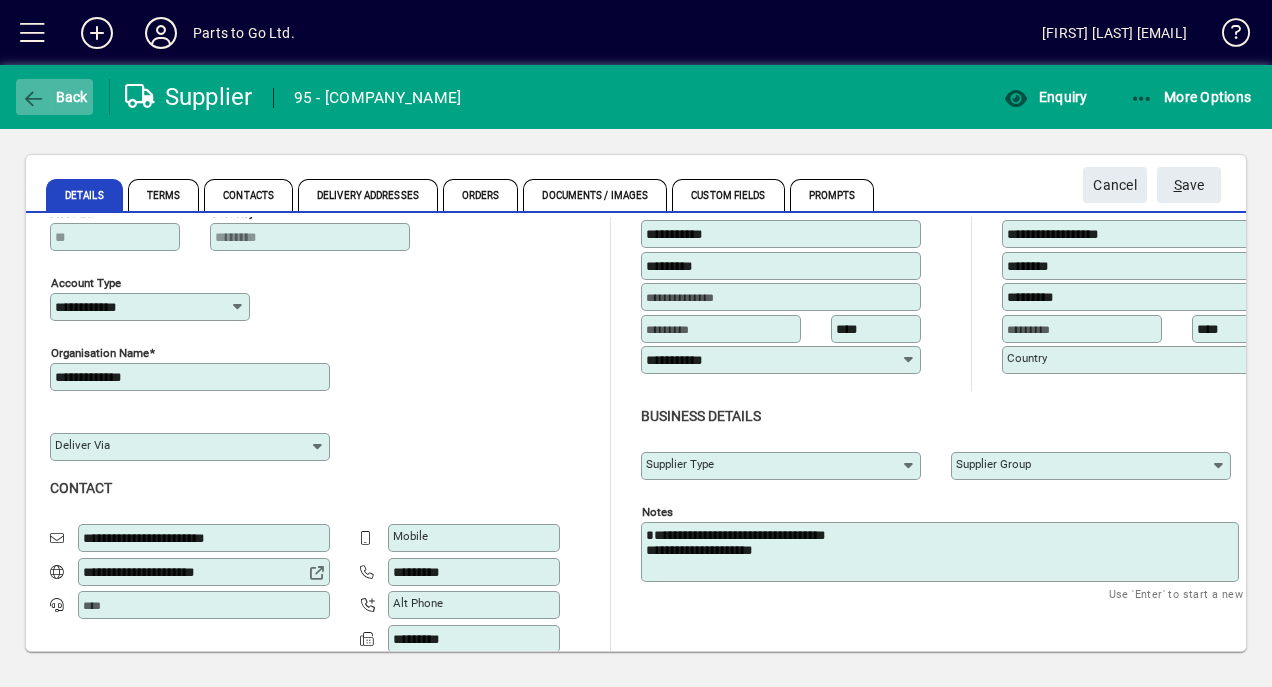 click 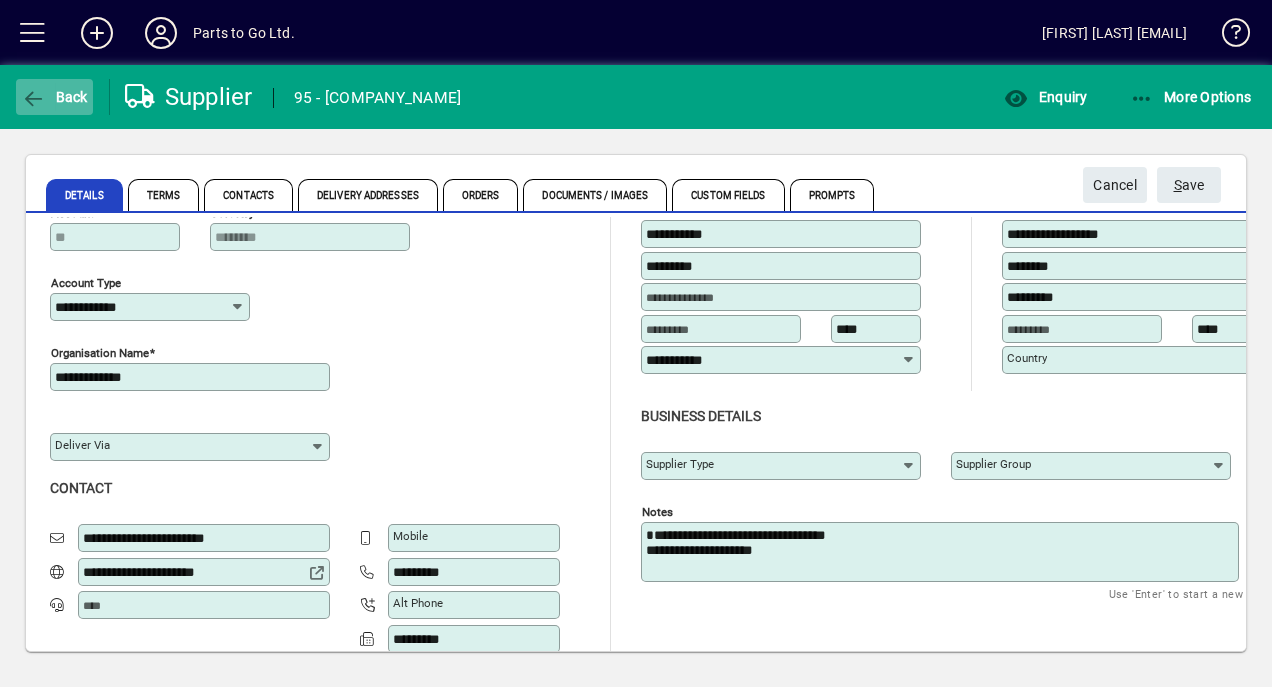 type on "****" 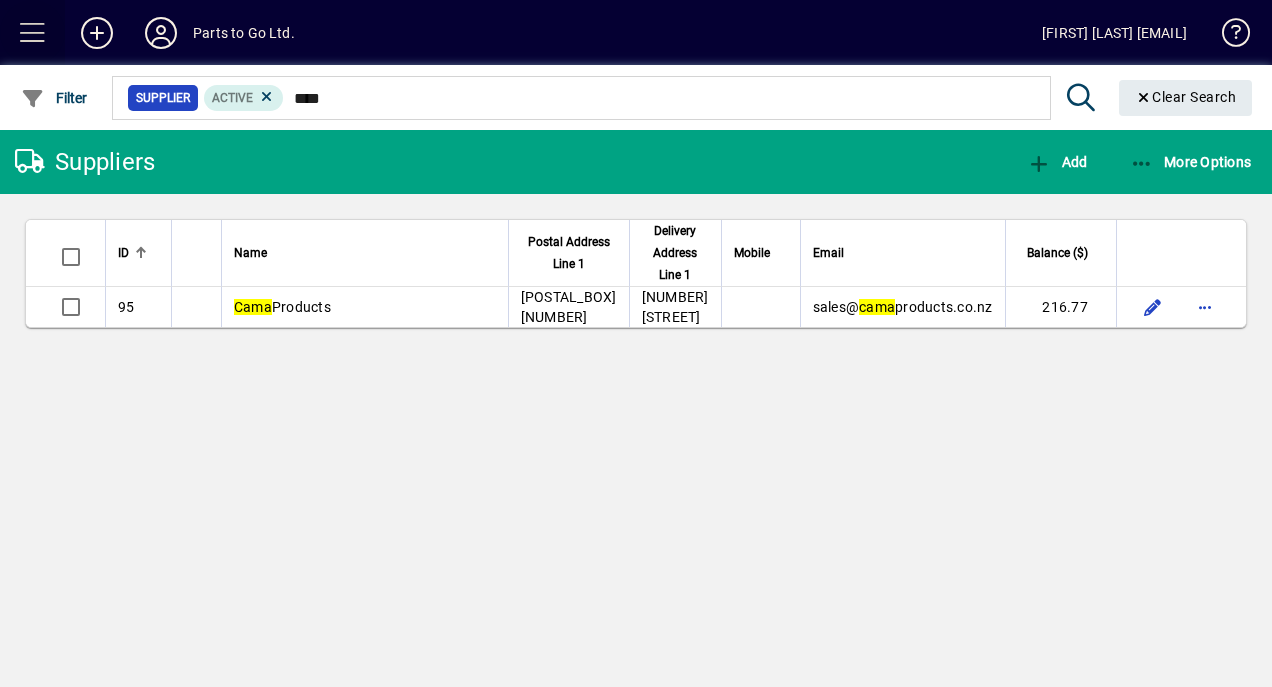 click at bounding box center [33, 33] 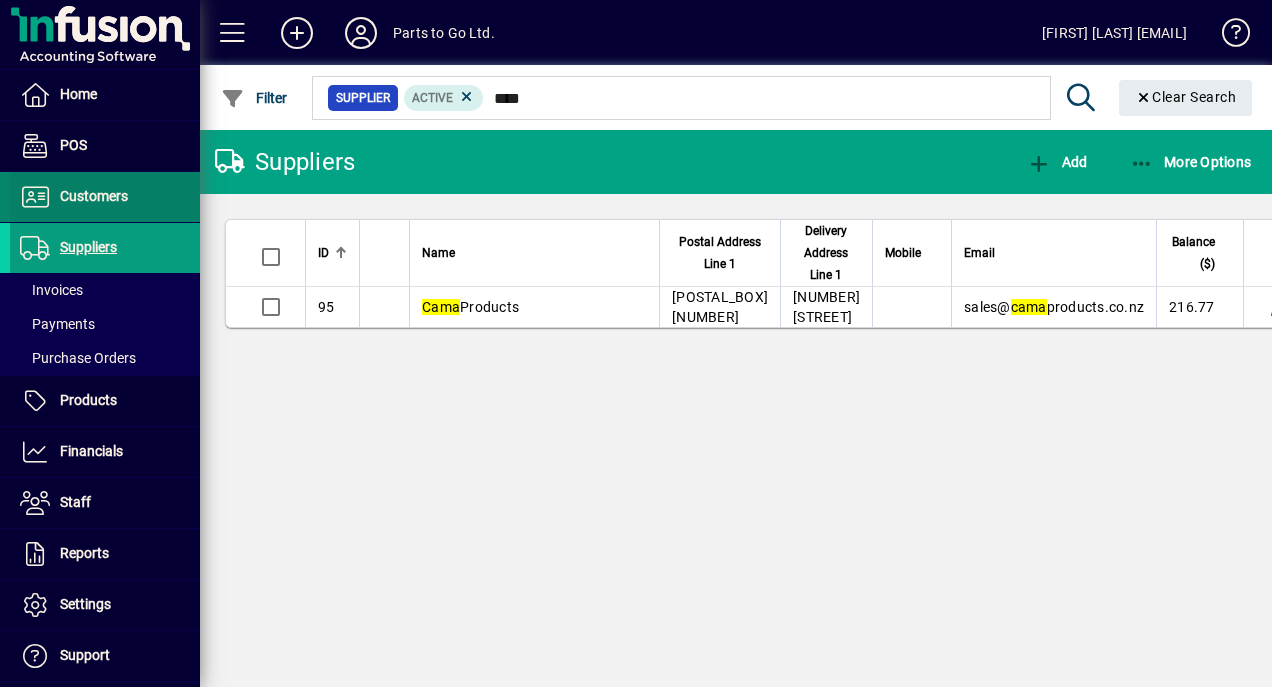 click on "Customers" at bounding box center [69, 197] 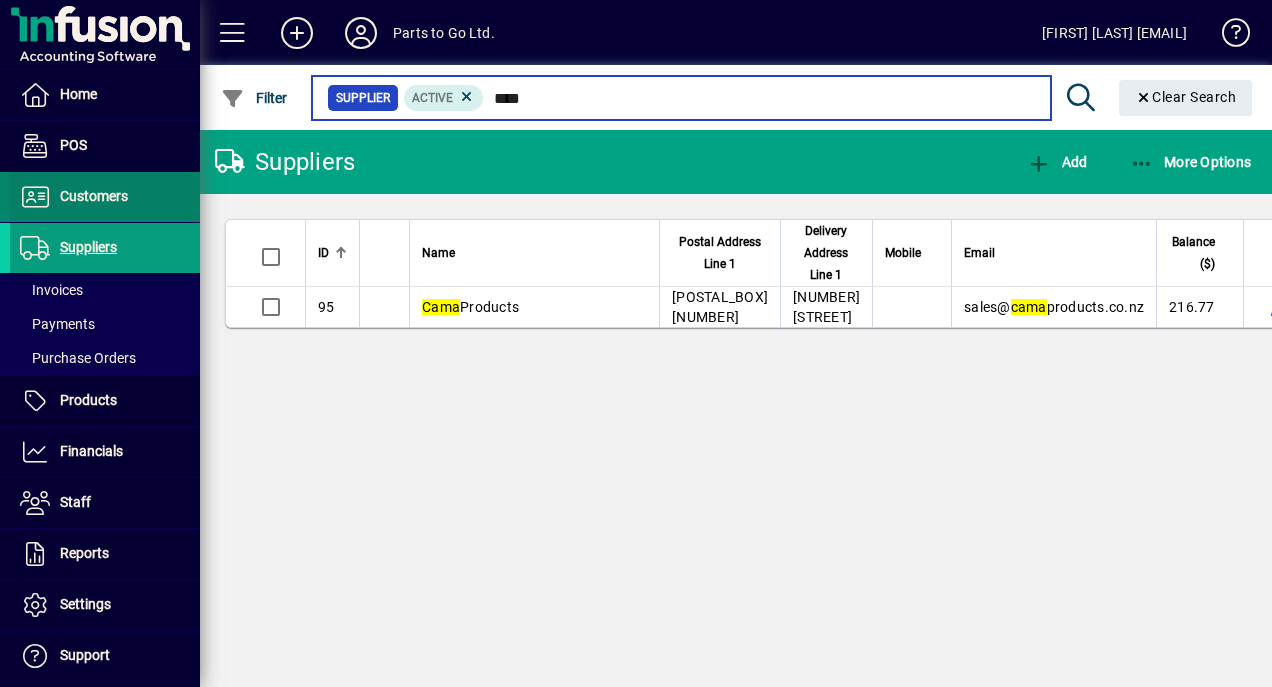 type 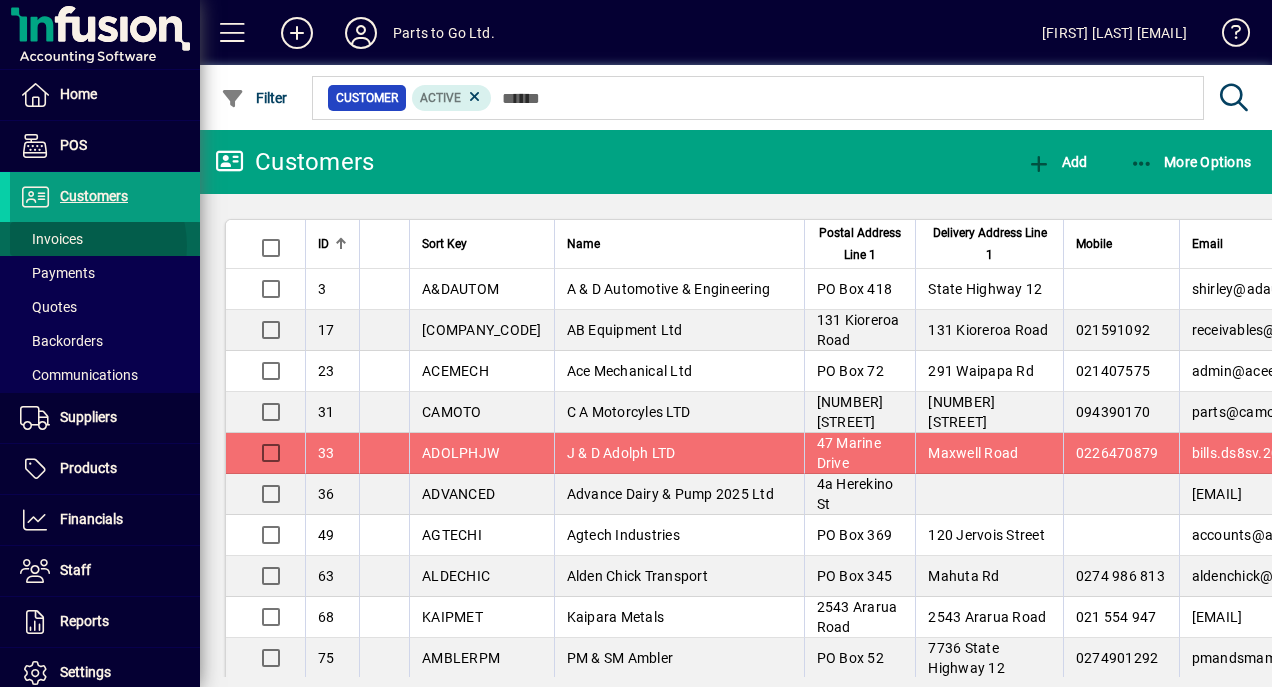 click on "Invoices" at bounding box center [51, 239] 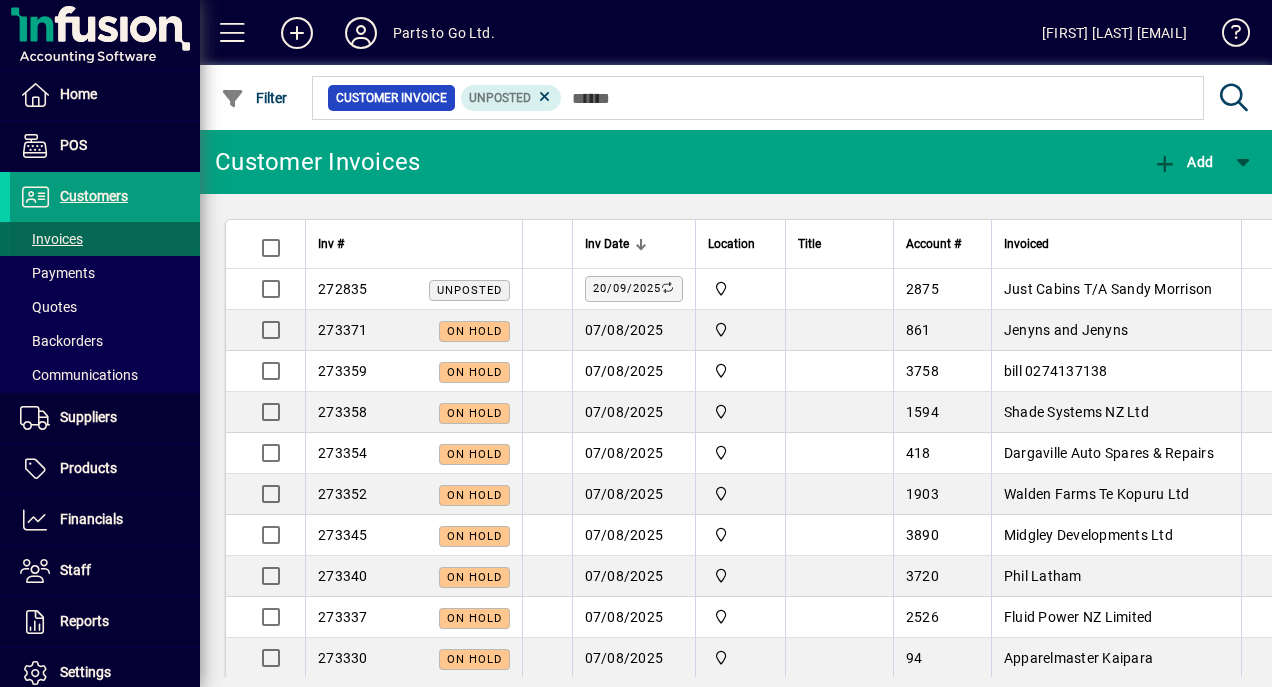 click on "Invoices" at bounding box center [51, 239] 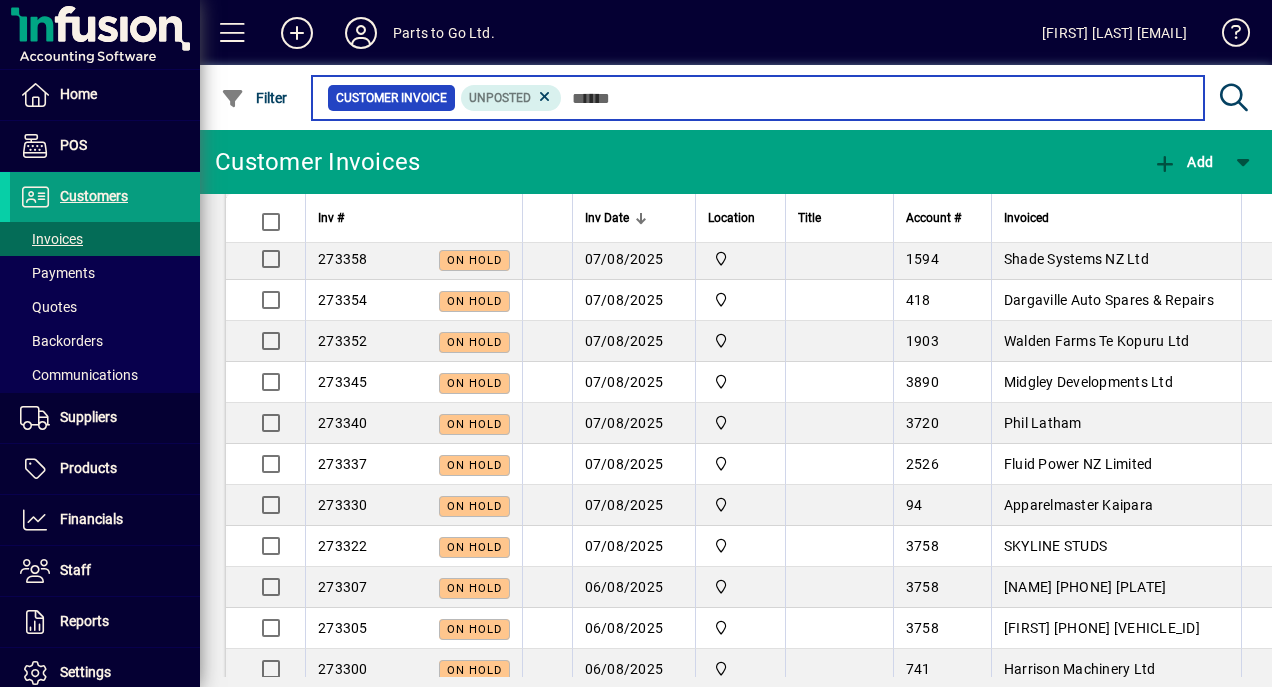 scroll, scrollTop: 133, scrollLeft: 0, axis: vertical 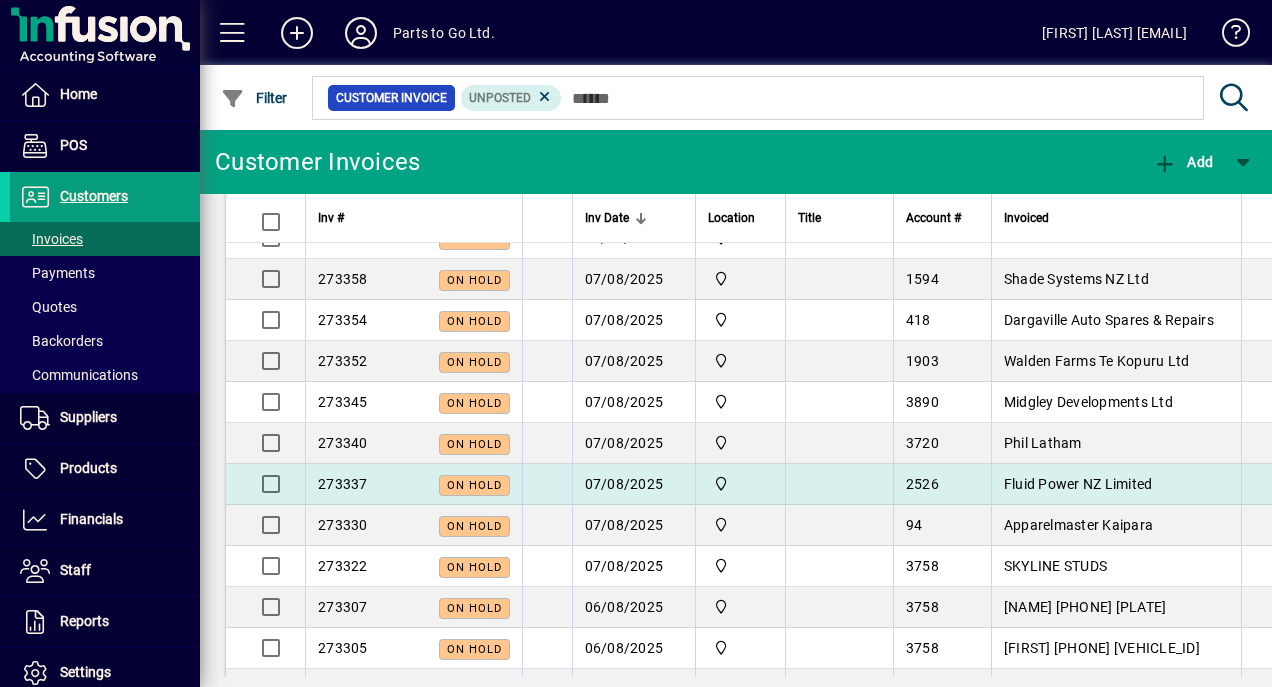 click on "On hold" 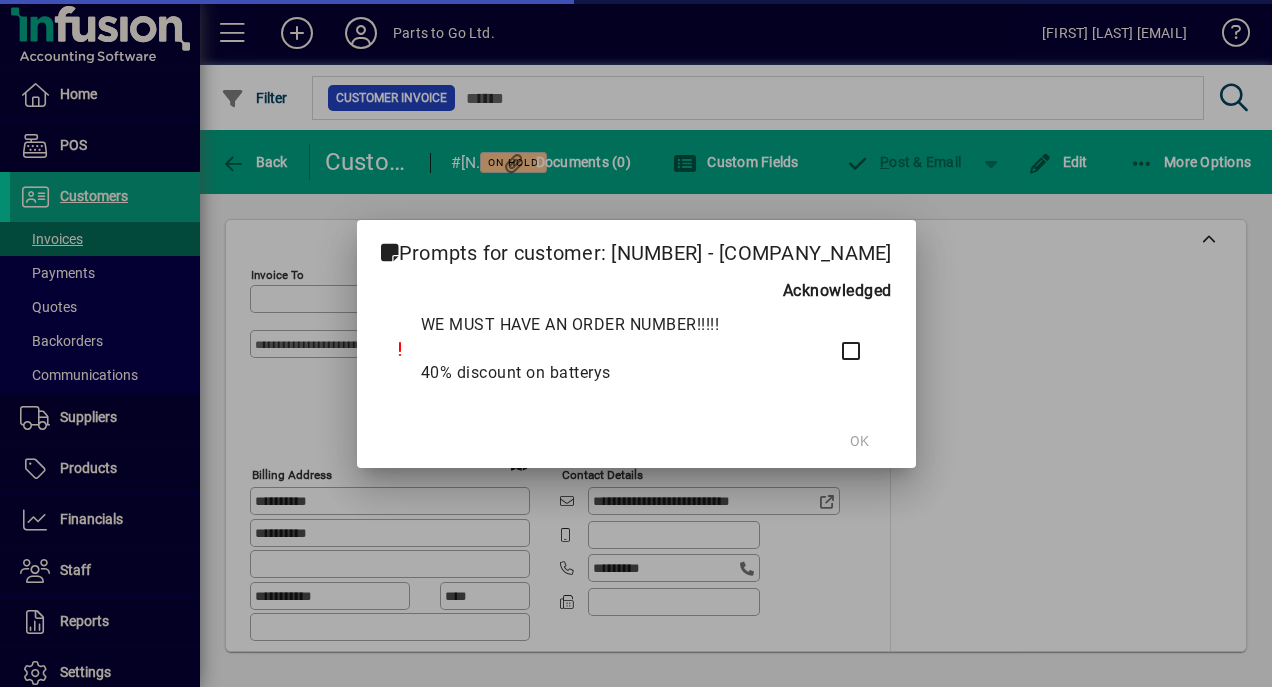 type on "**********" 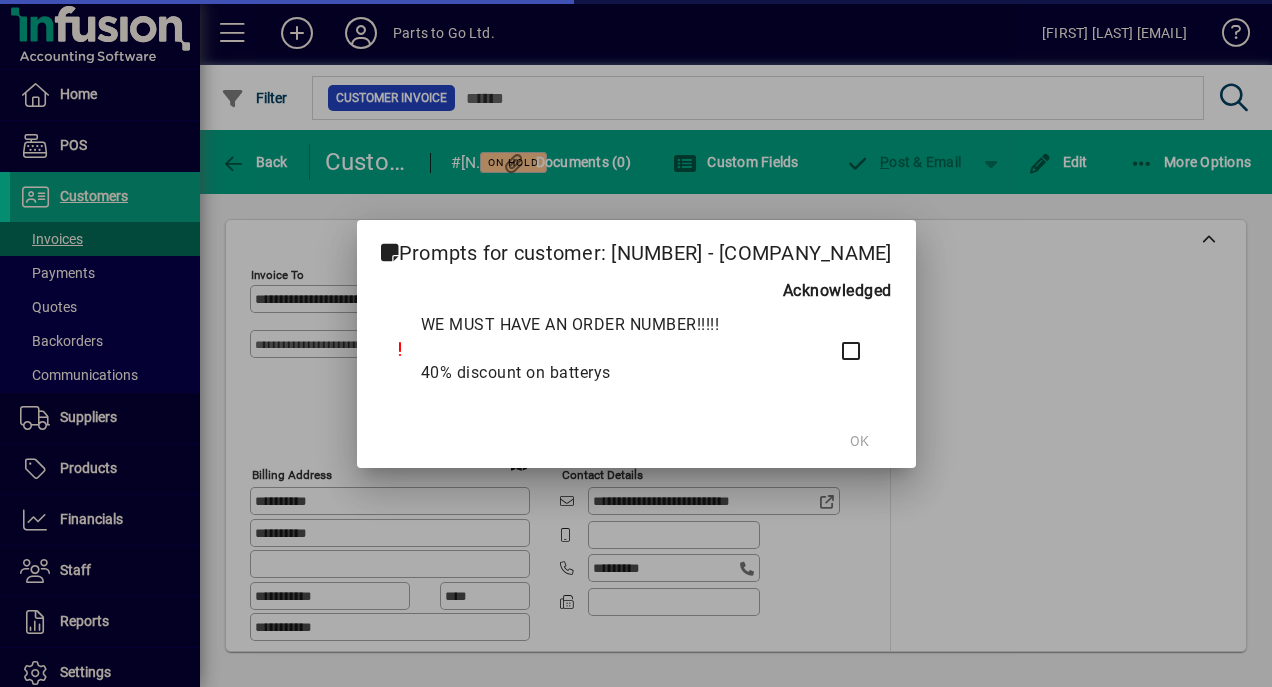 type on "**********" 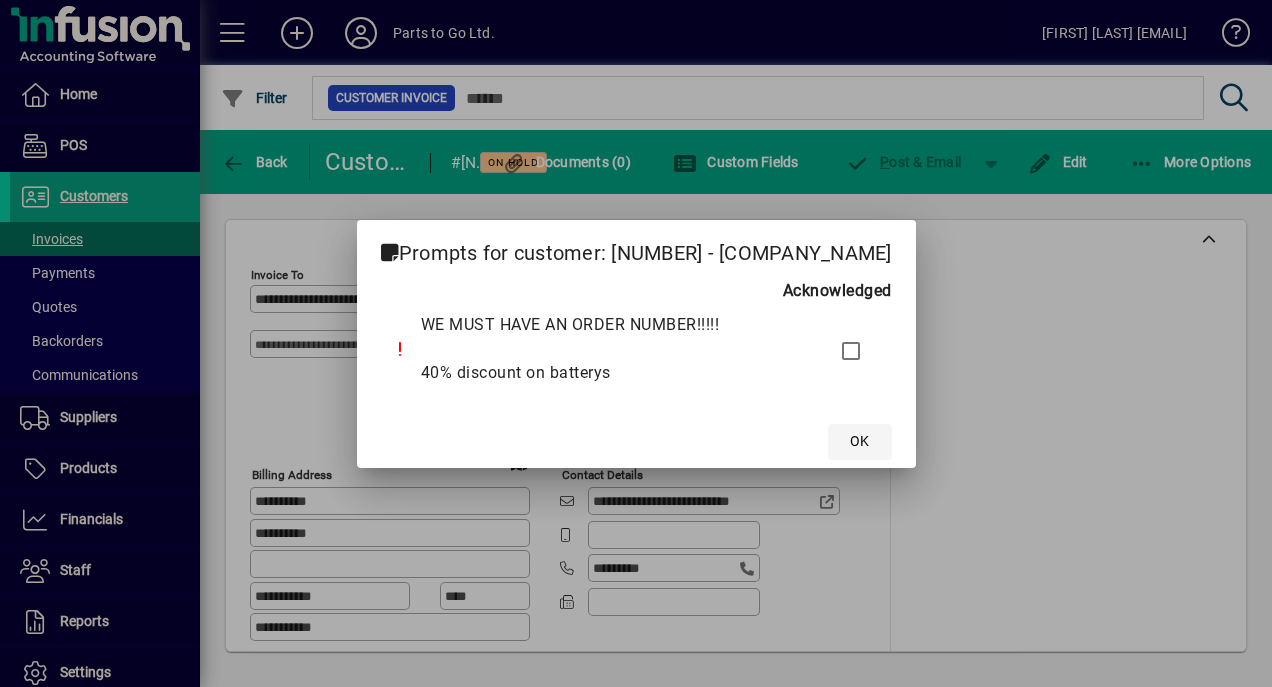 click on "OK" 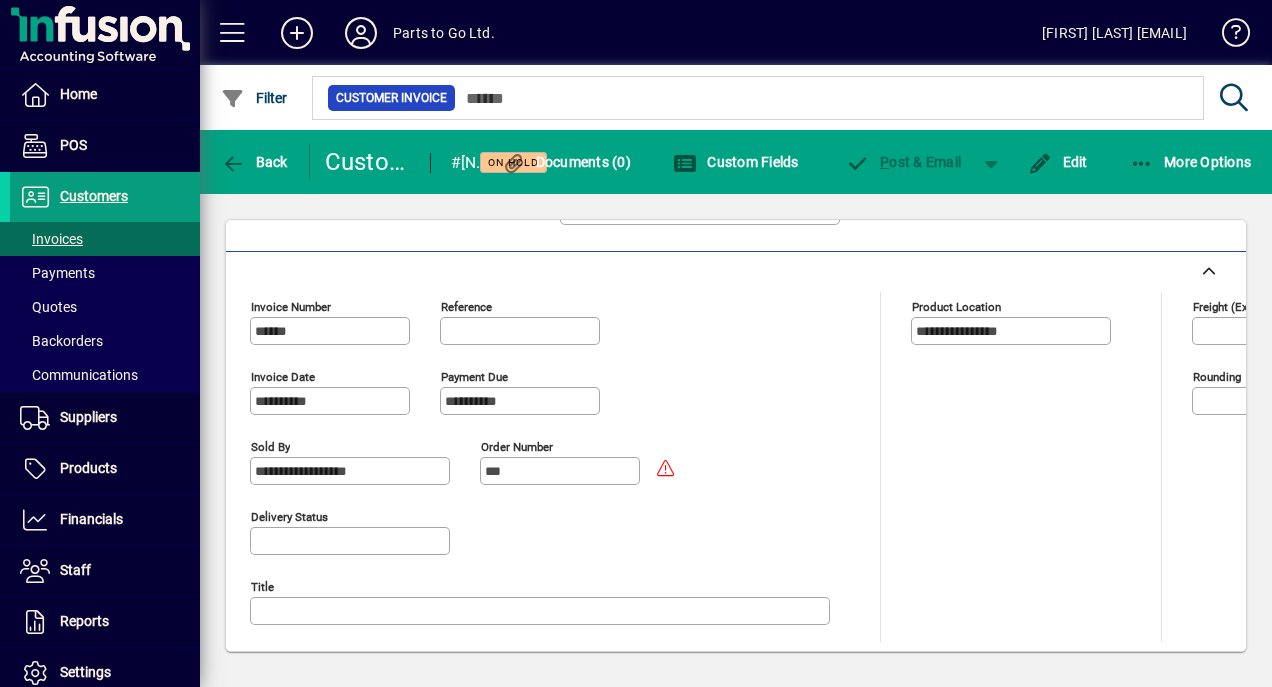 scroll, scrollTop: 910, scrollLeft: 0, axis: vertical 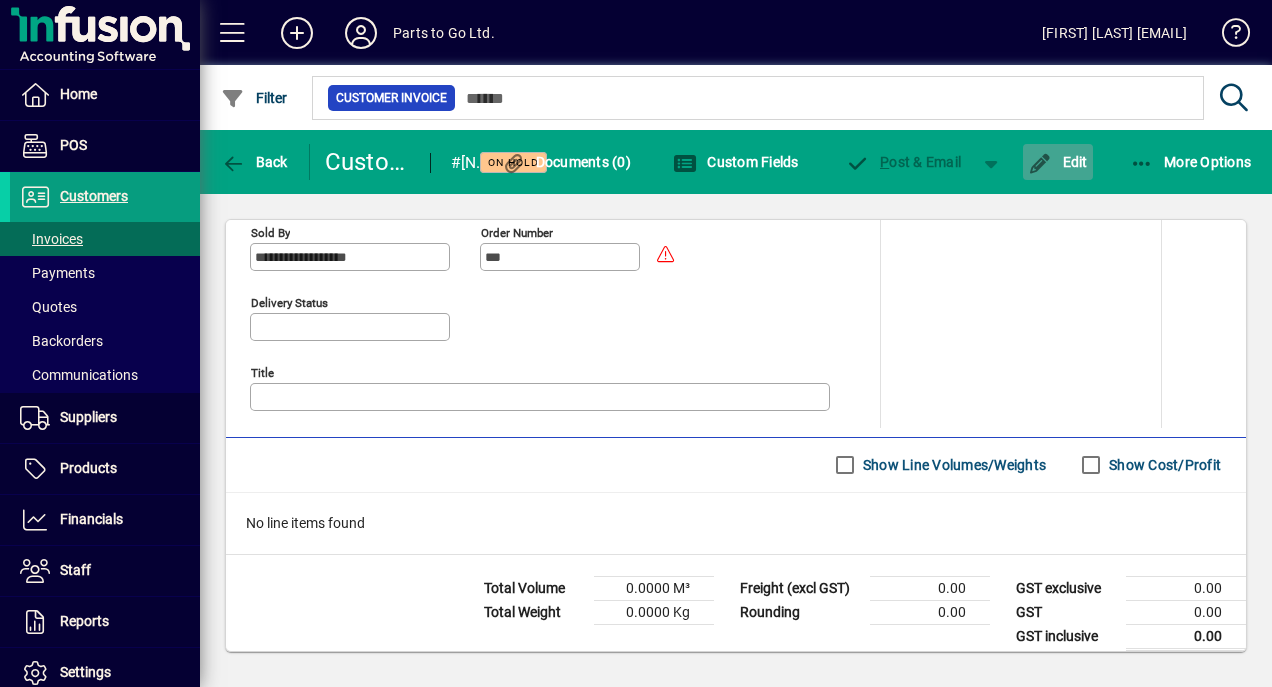 click on "Edit" 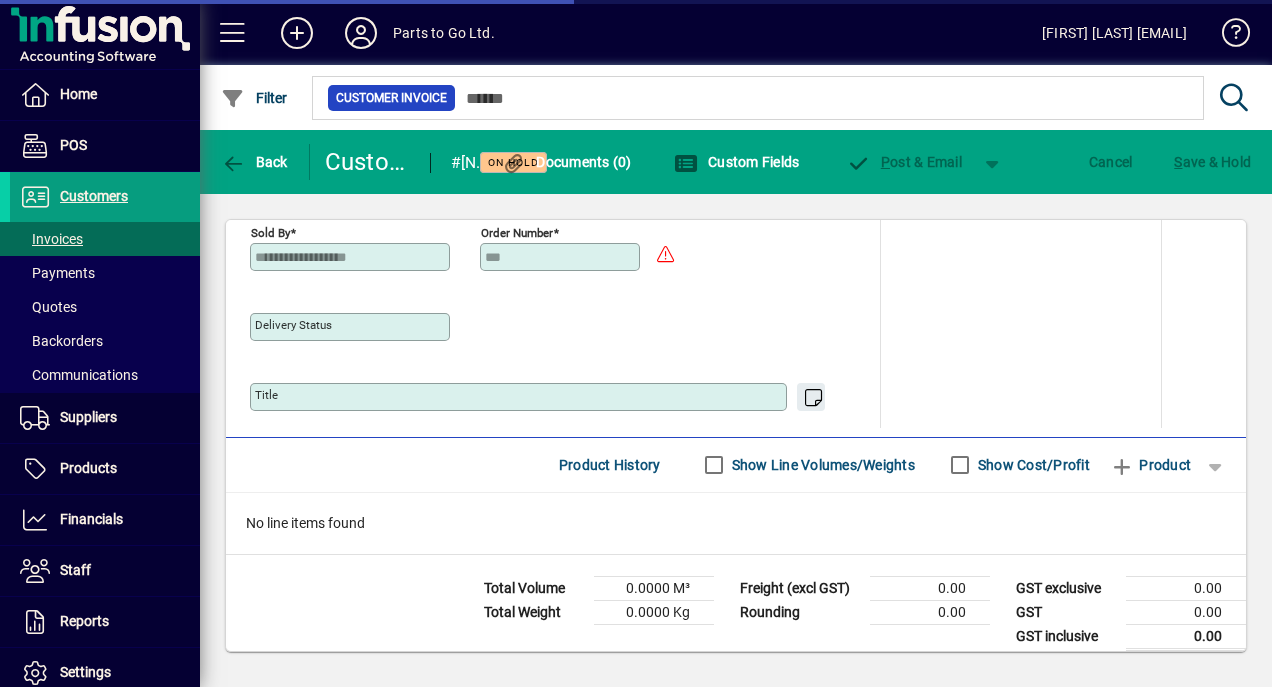 scroll, scrollTop: 845, scrollLeft: 0, axis: vertical 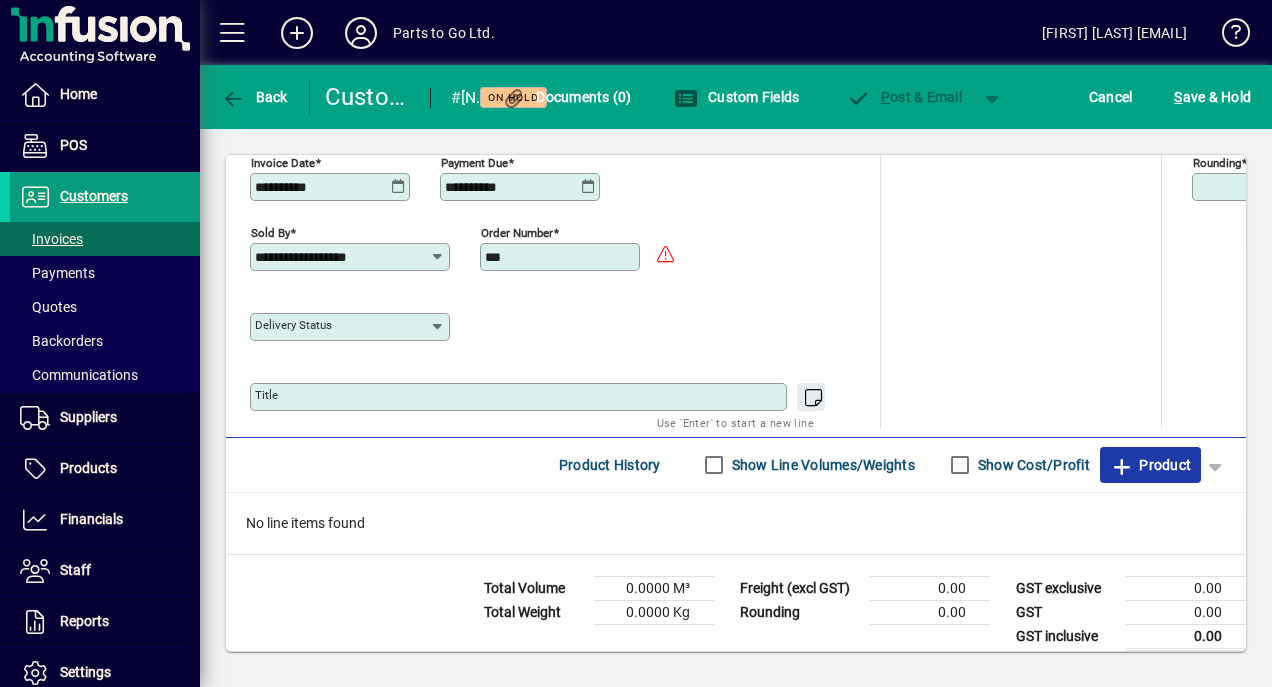 click 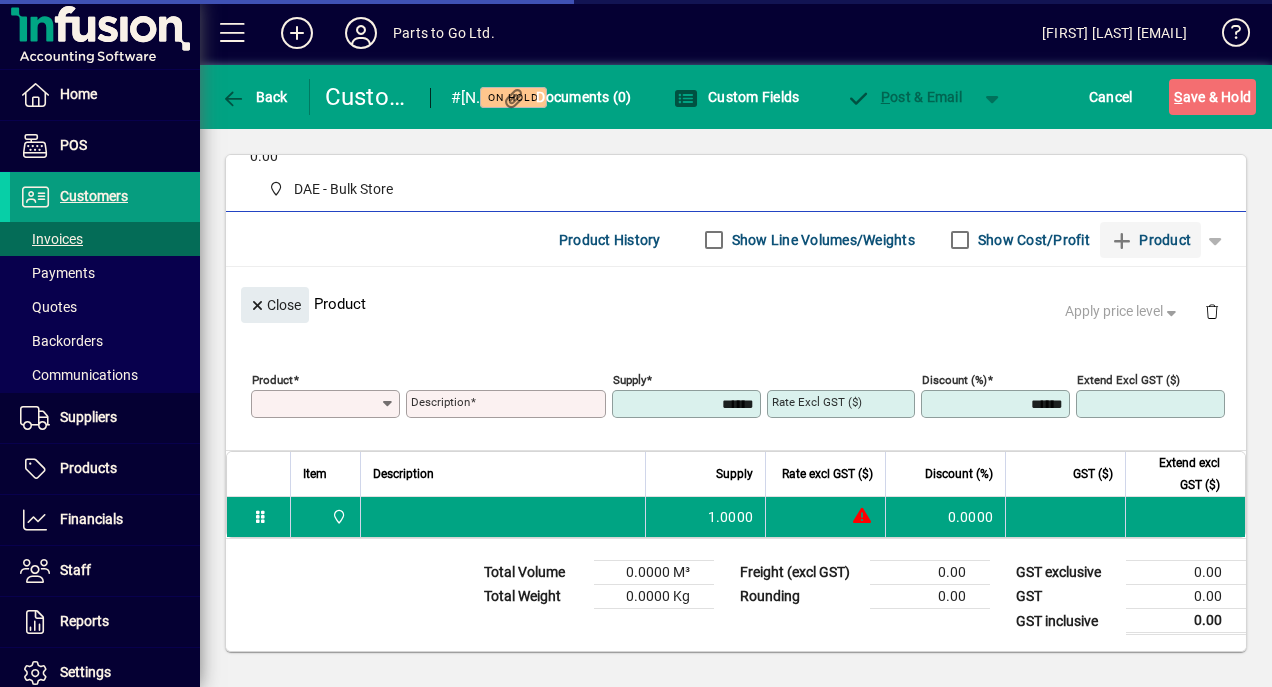 scroll, scrollTop: 194, scrollLeft: 0, axis: vertical 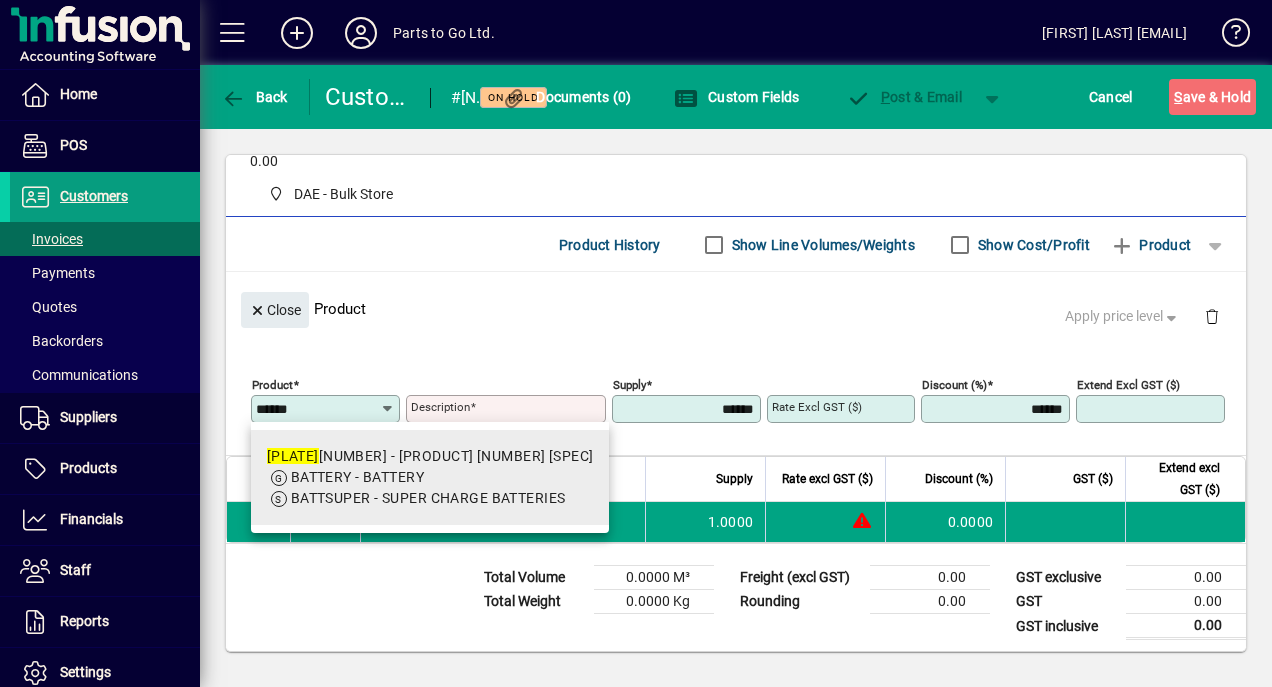 click on "BATTSUPER - SUPER CHARGE BATTERIES" at bounding box center (428, 498) 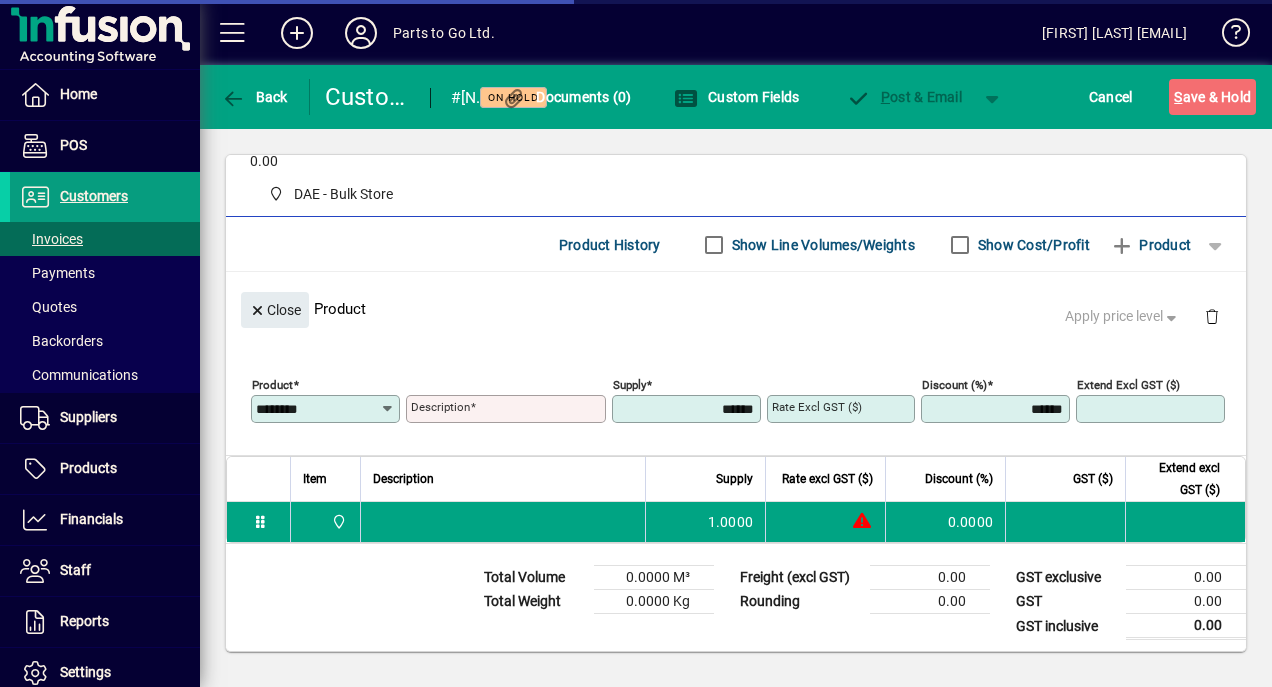 type on "**********" 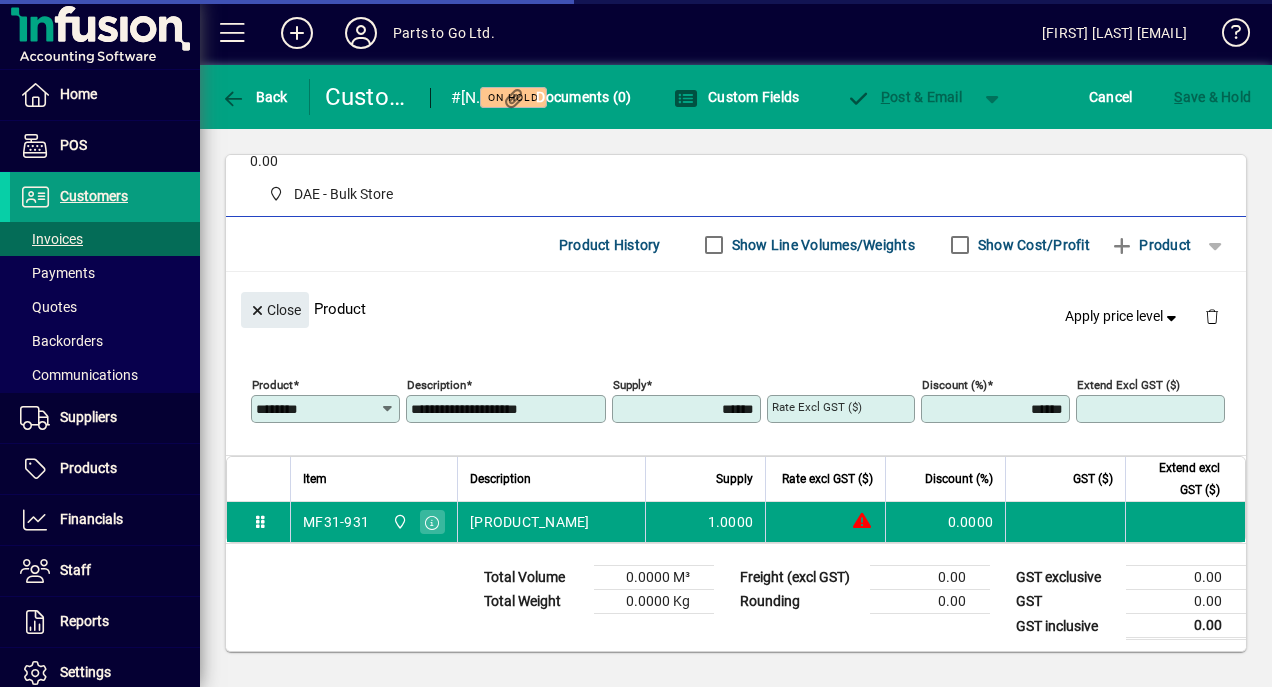 type on "********" 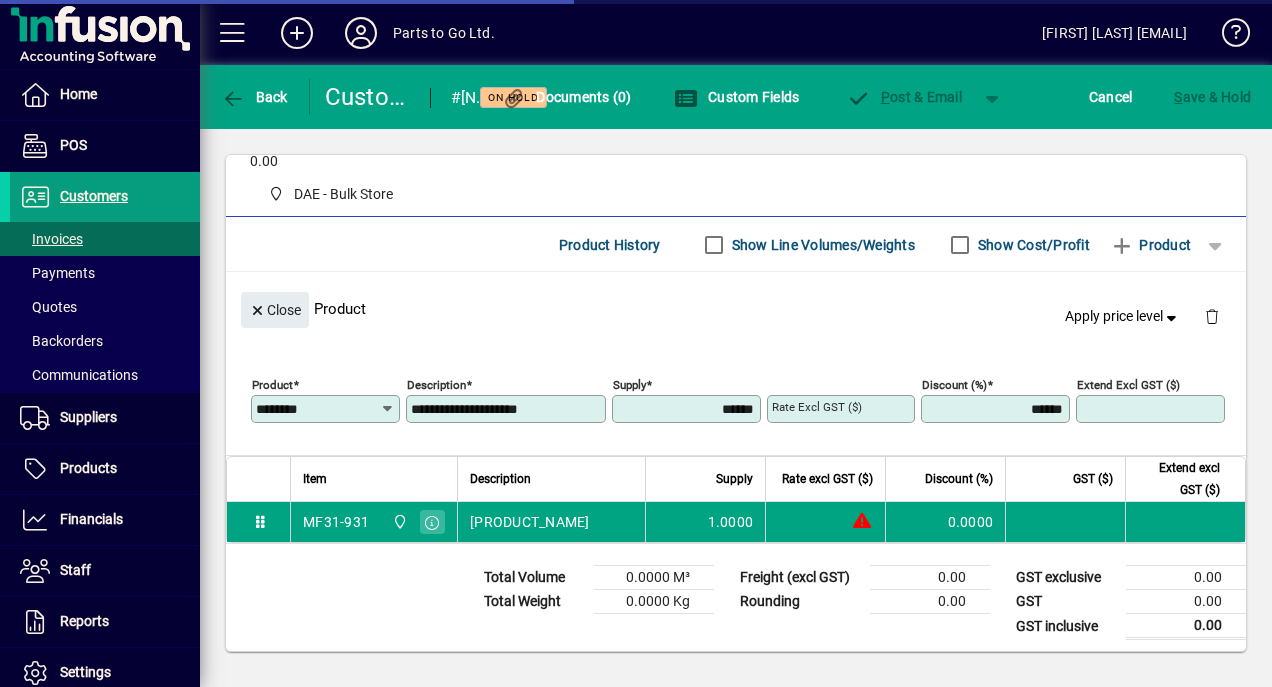 type on "*******" 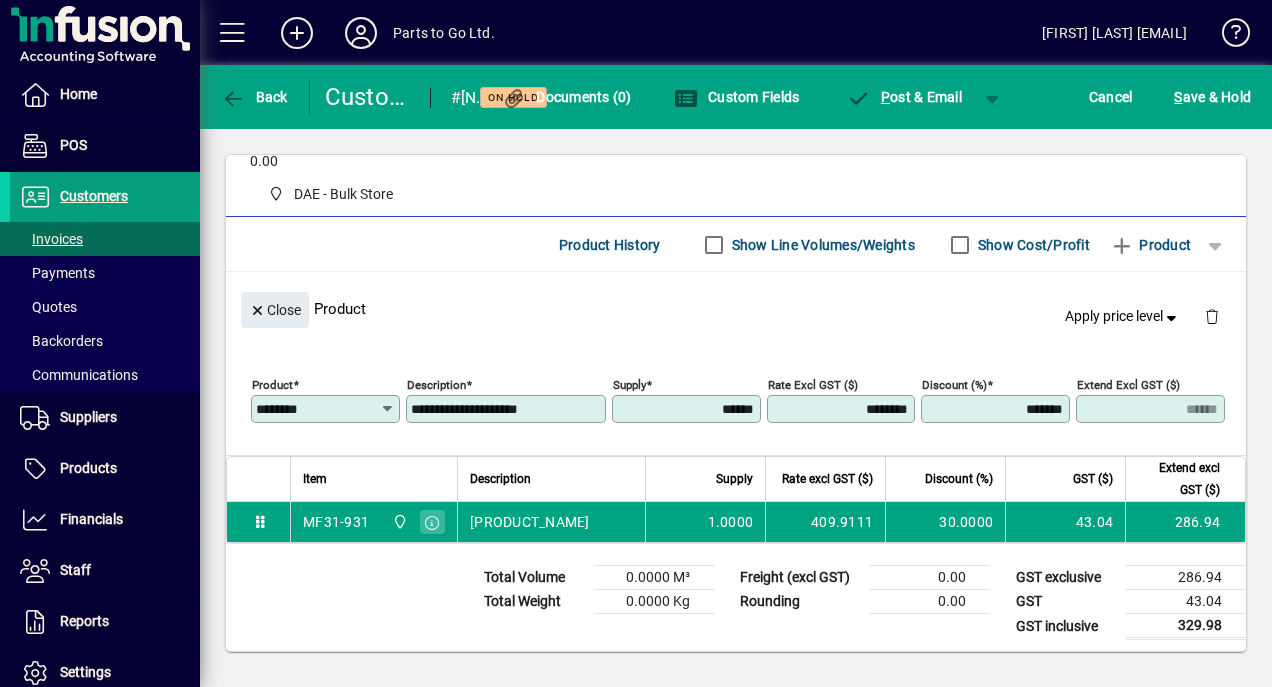 click on "******" at bounding box center [688, 409] 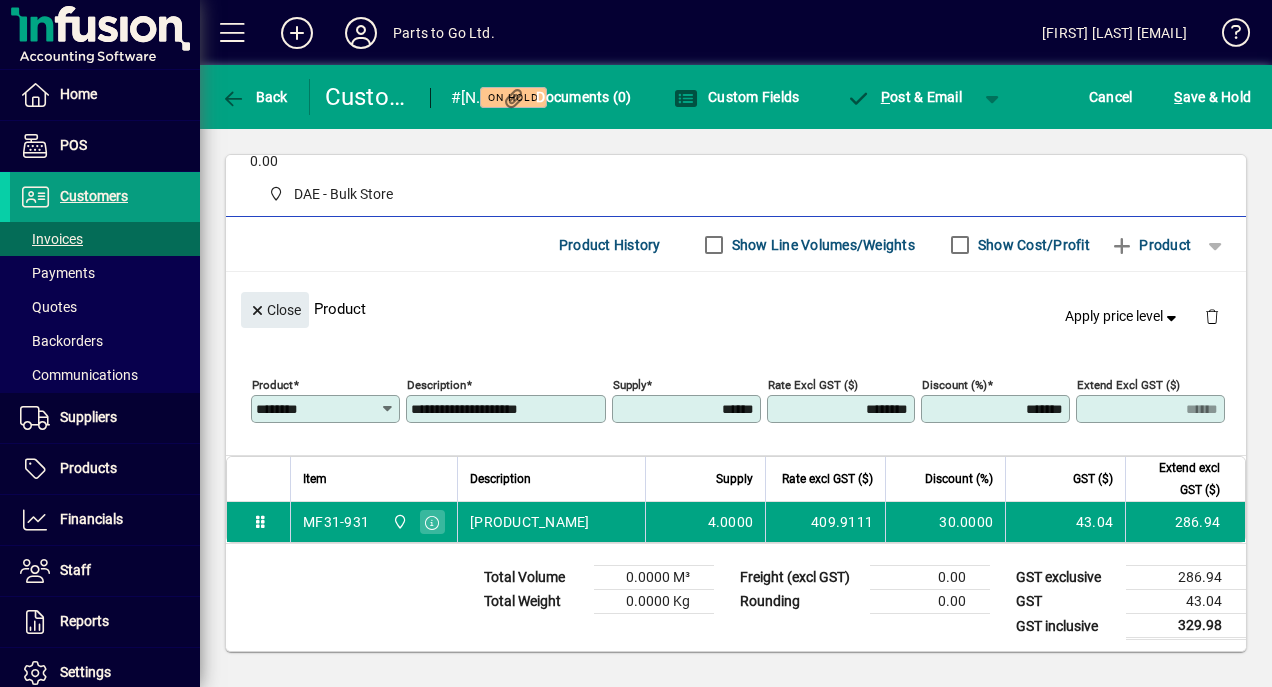 type on "******" 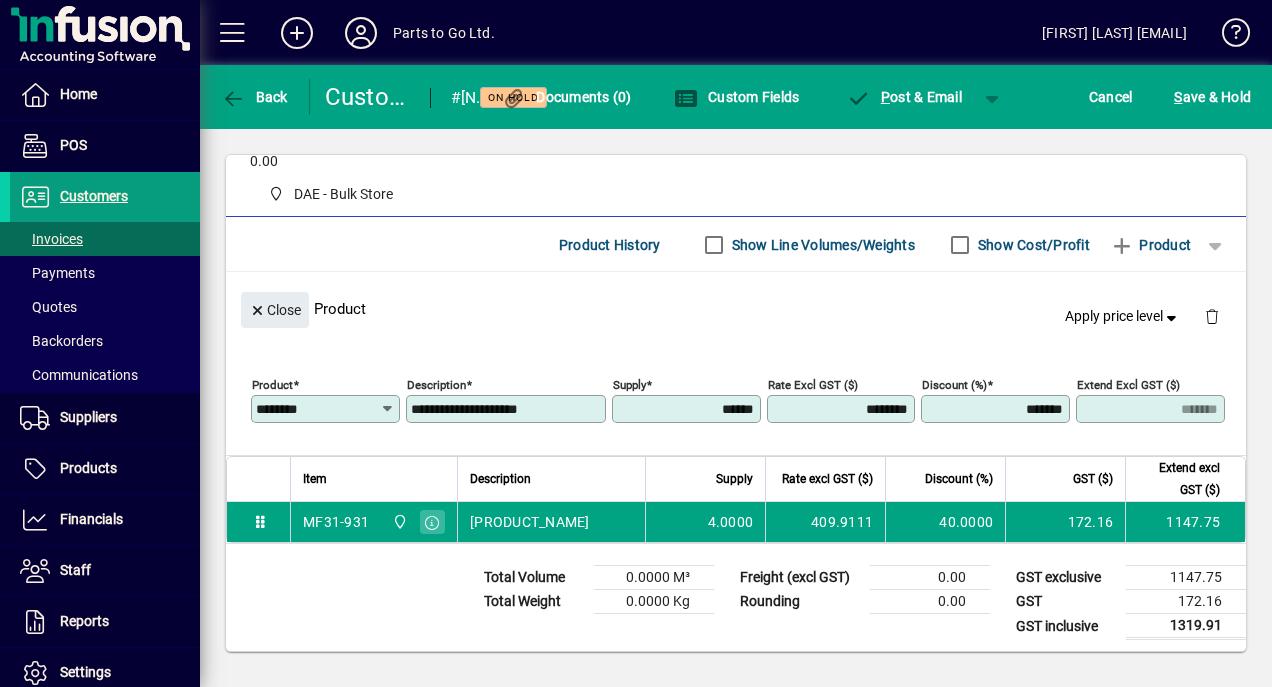 type on "*******" 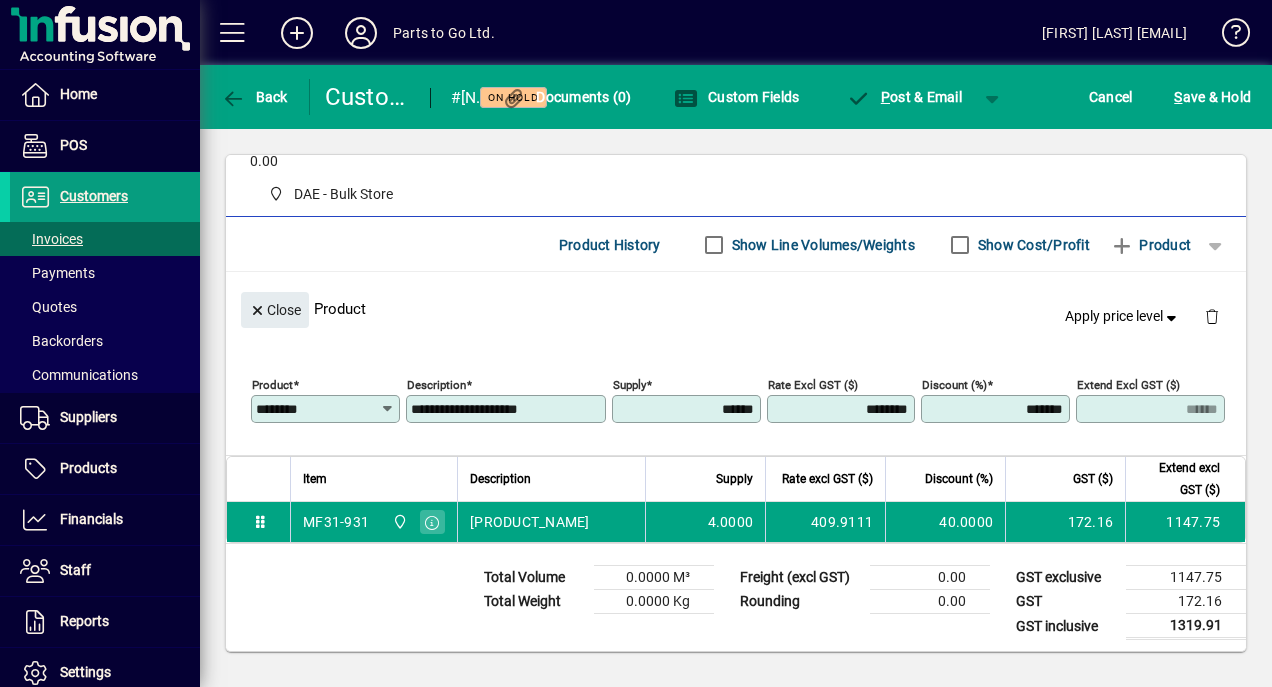 click 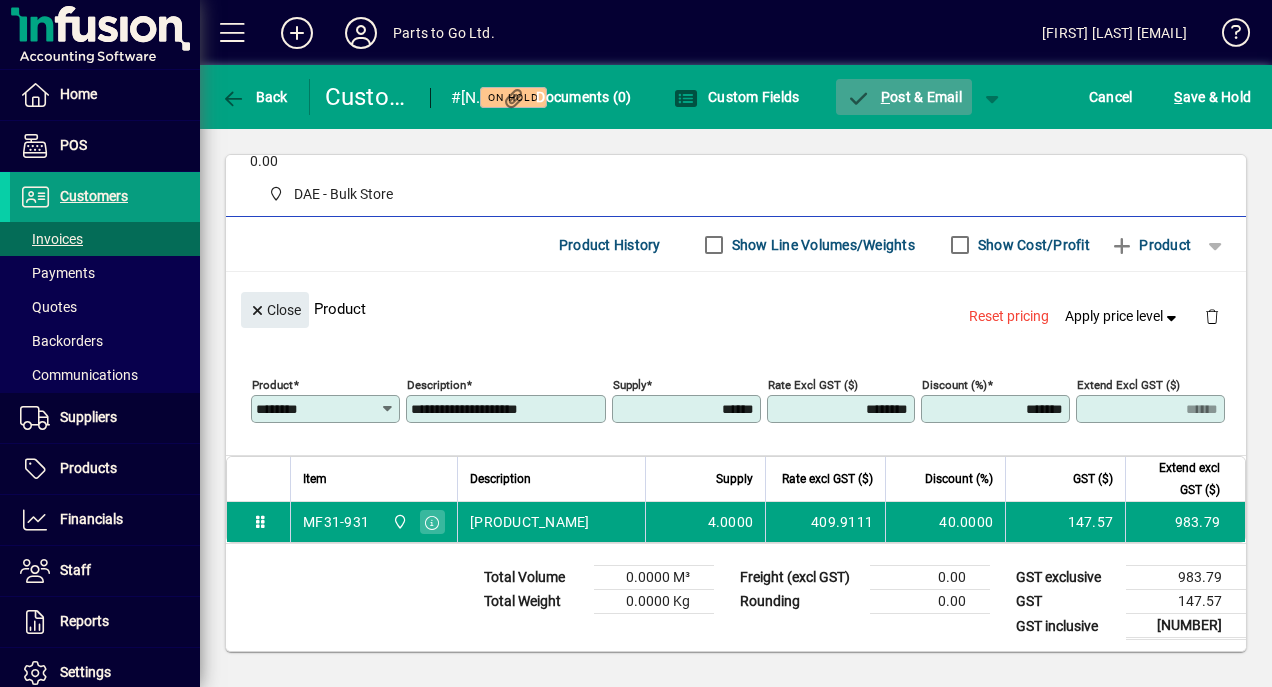 click on "P ost & Email" 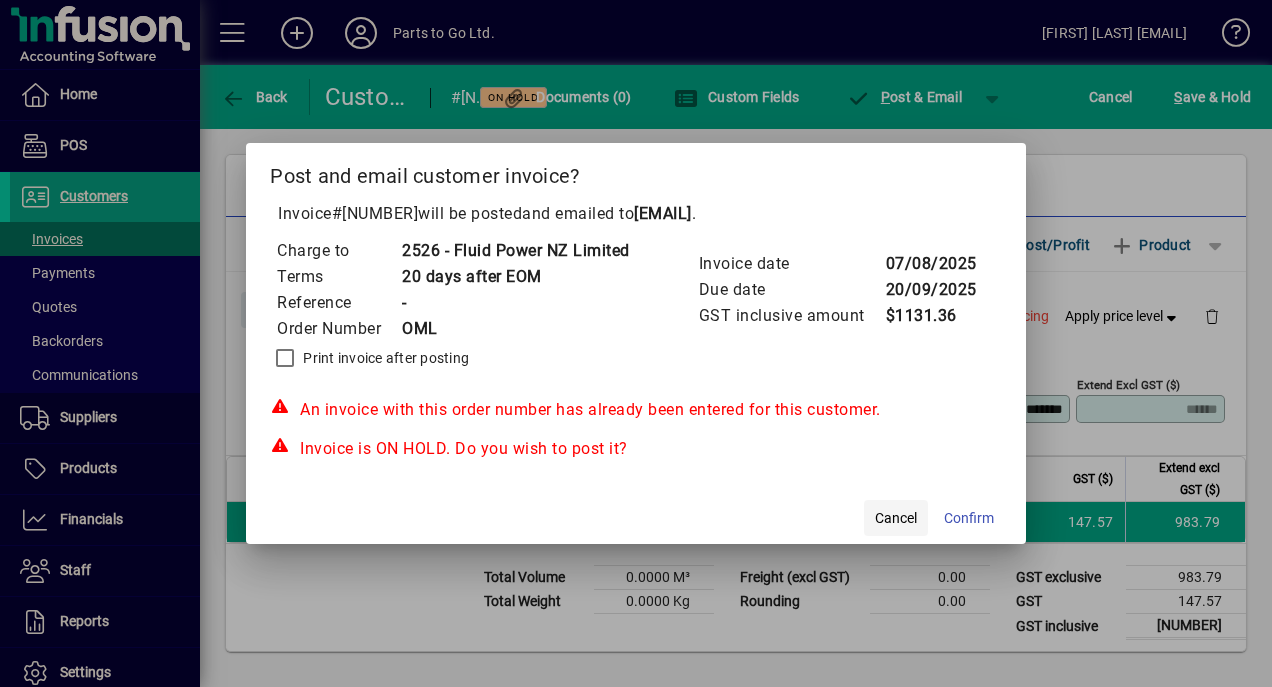 click on "Cancel" 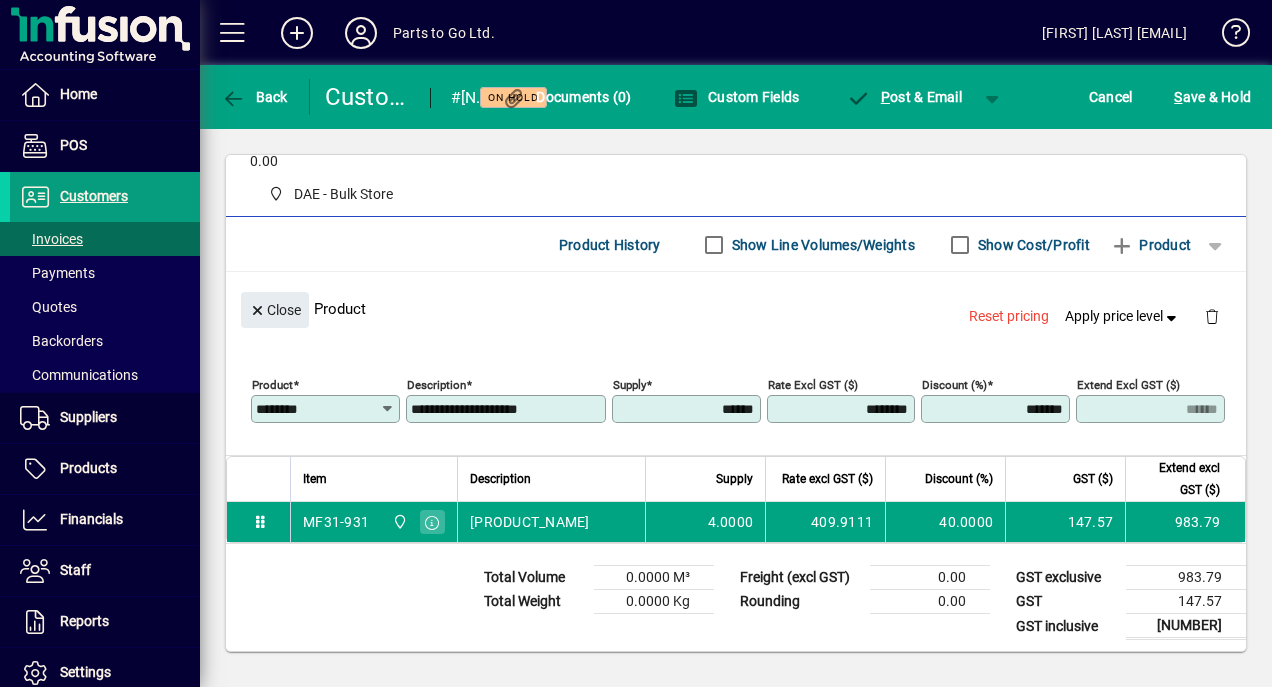 click on "******" at bounding box center [688, 409] 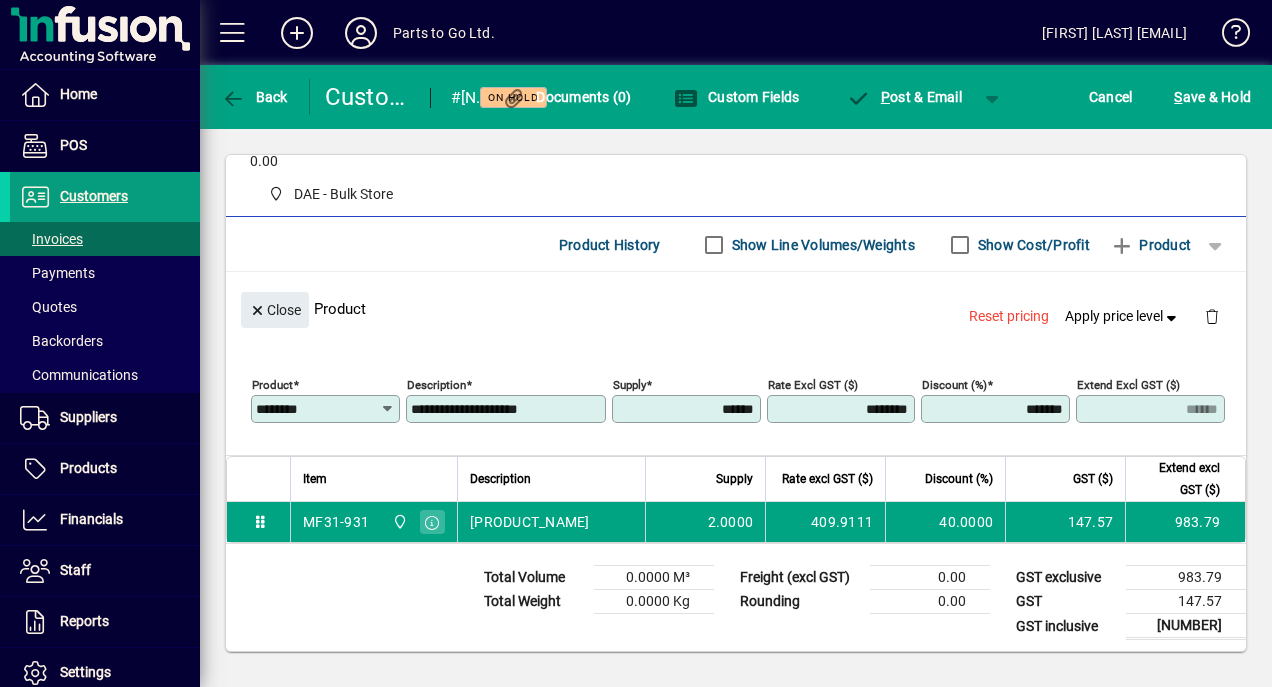 type on "******" 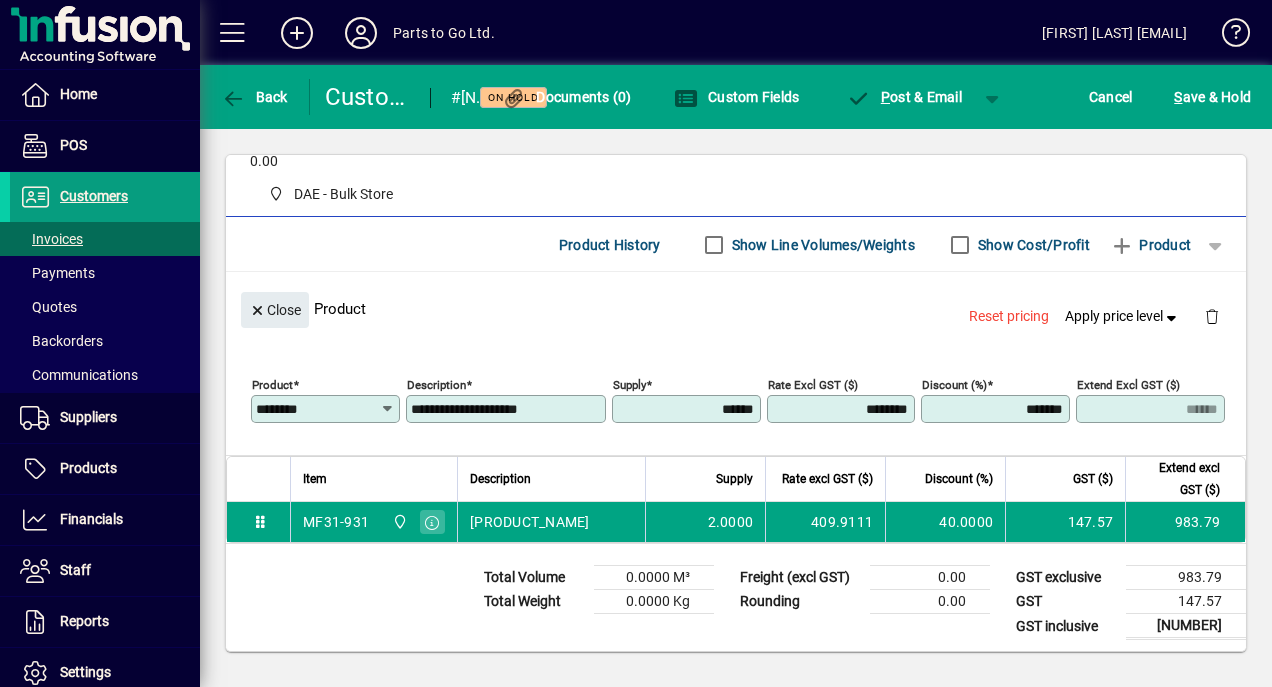 type on "******" 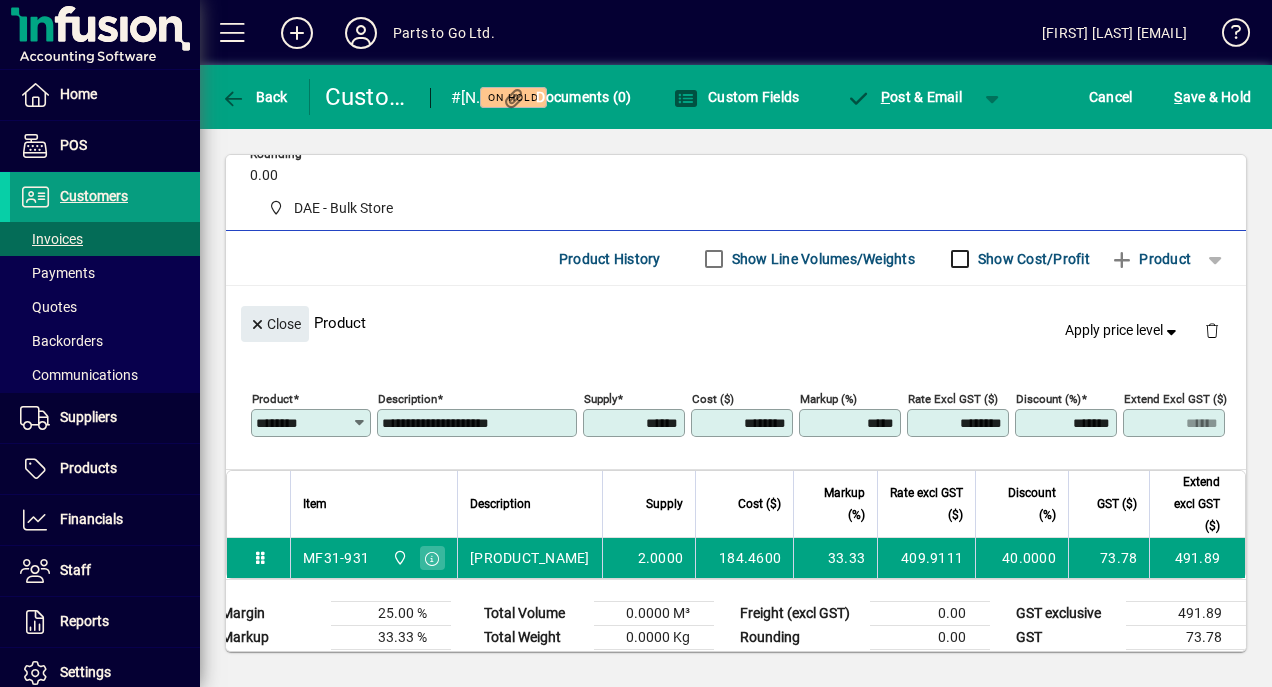 scroll, scrollTop: 138, scrollLeft: 0, axis: vertical 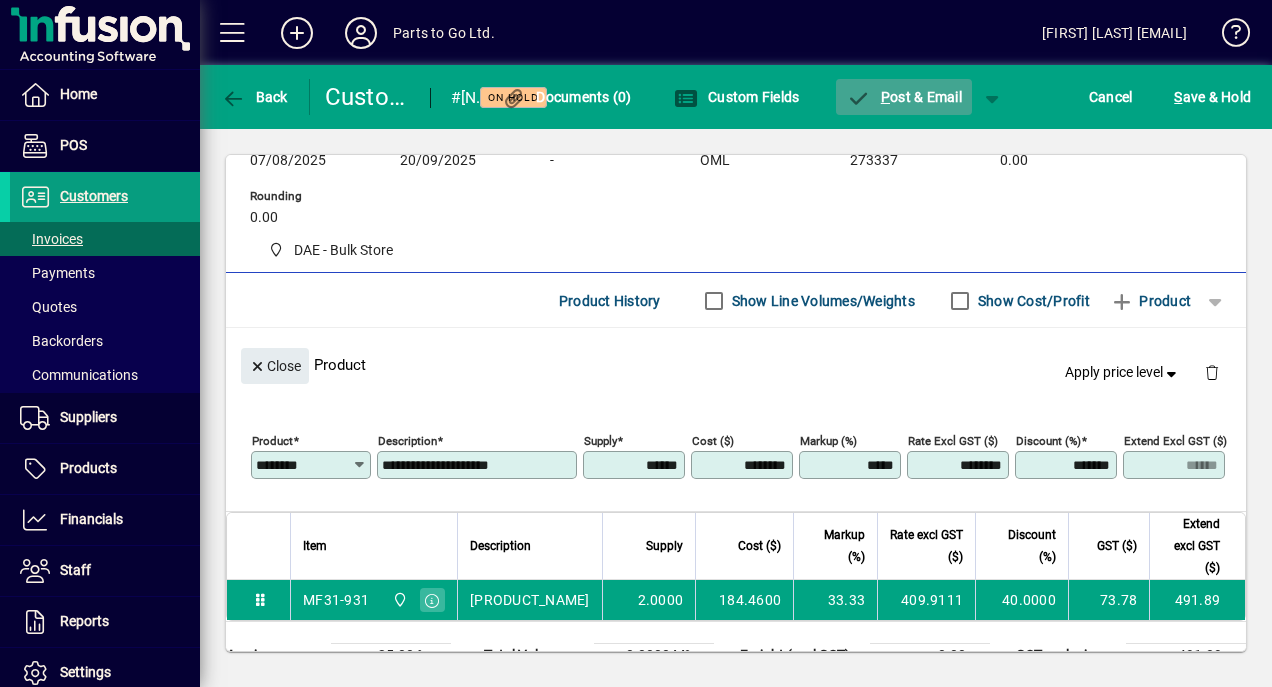 click on "P ost & Email" 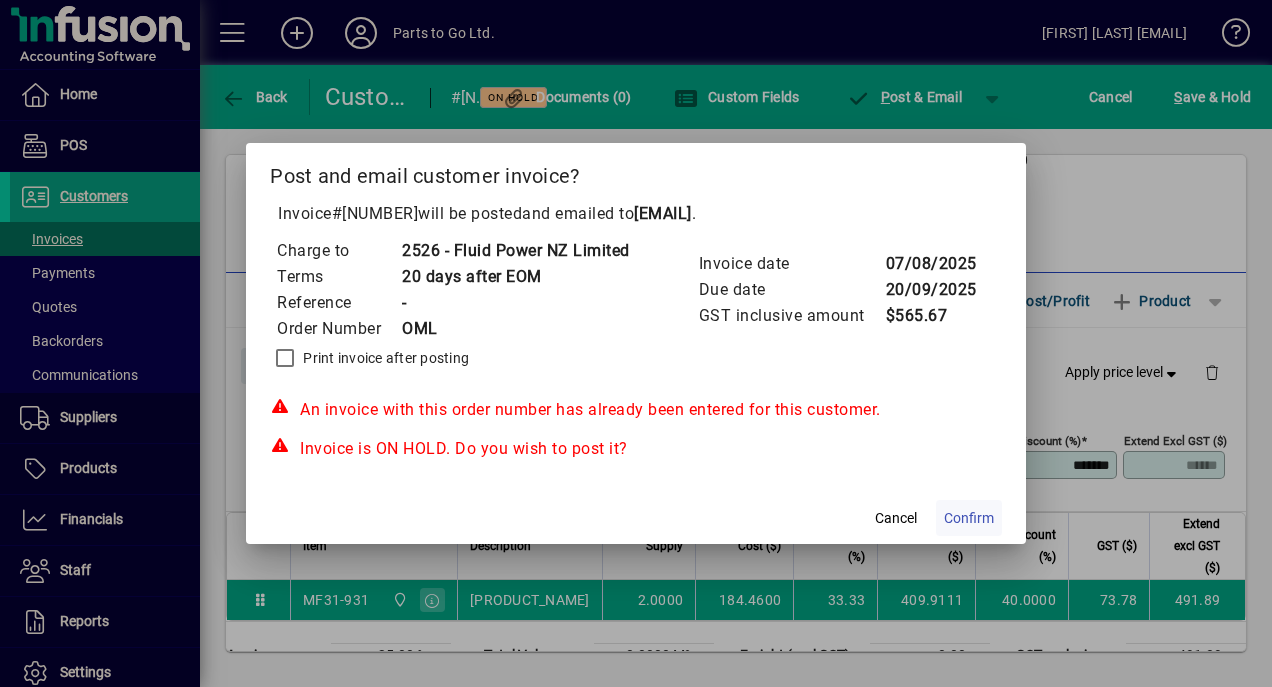 click on "Confirm" 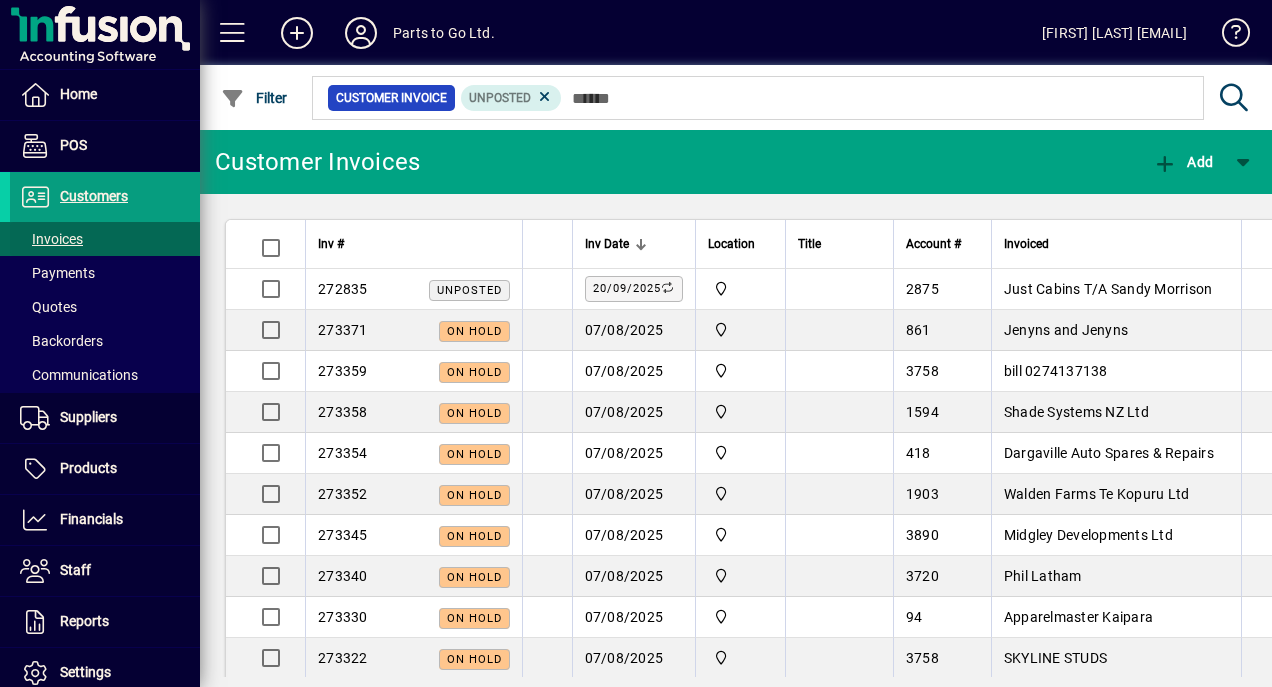 click on "Invoices" at bounding box center [51, 239] 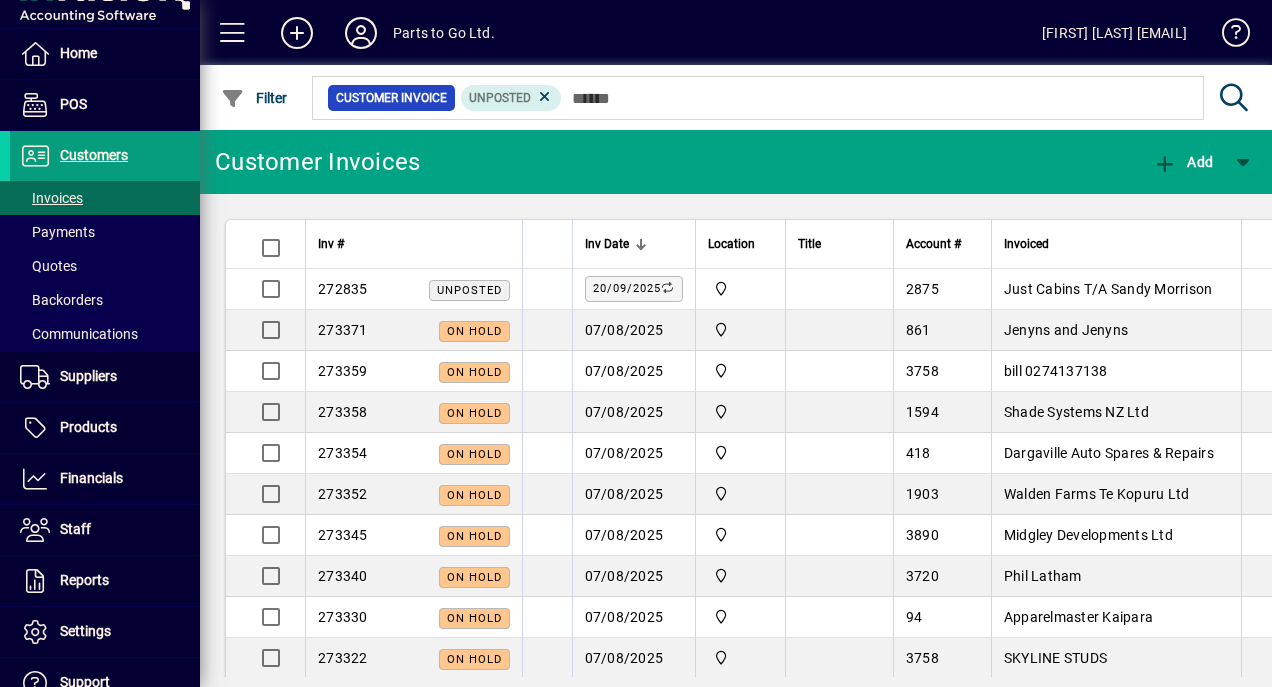 scroll, scrollTop: 15, scrollLeft: 0, axis: vertical 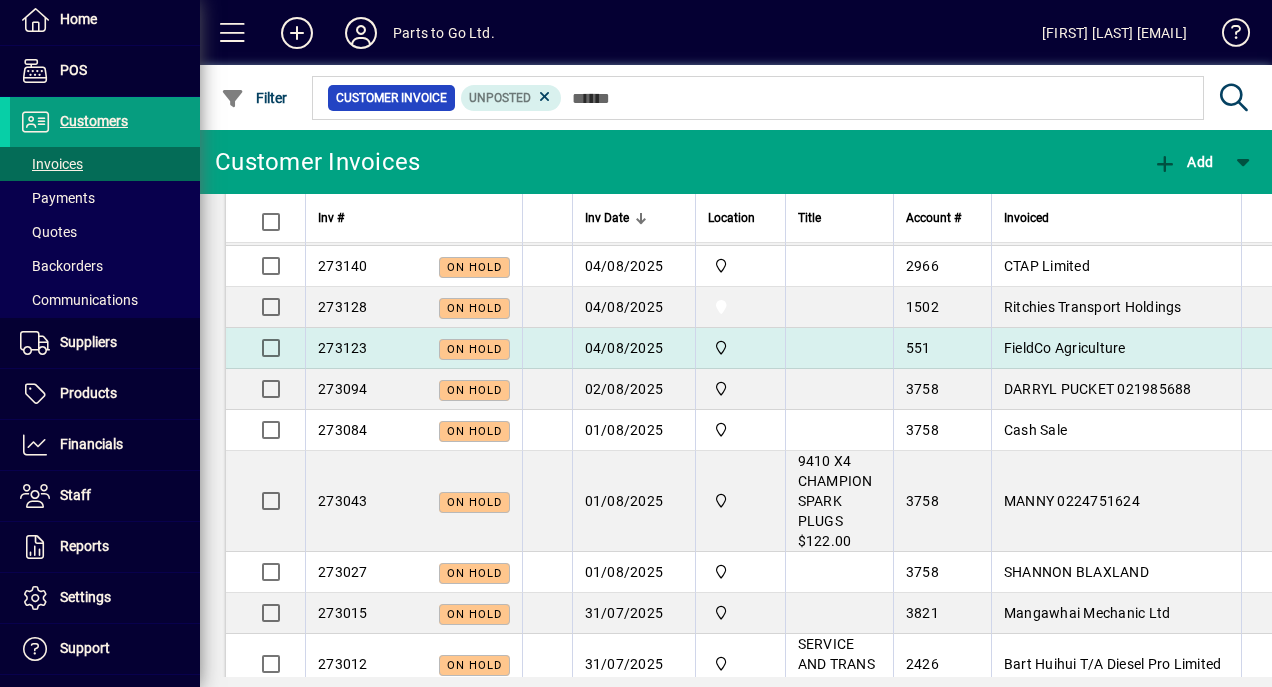 drag, startPoint x: 1212, startPoint y: 410, endPoint x: 1193, endPoint y: 319, distance: 92.96236 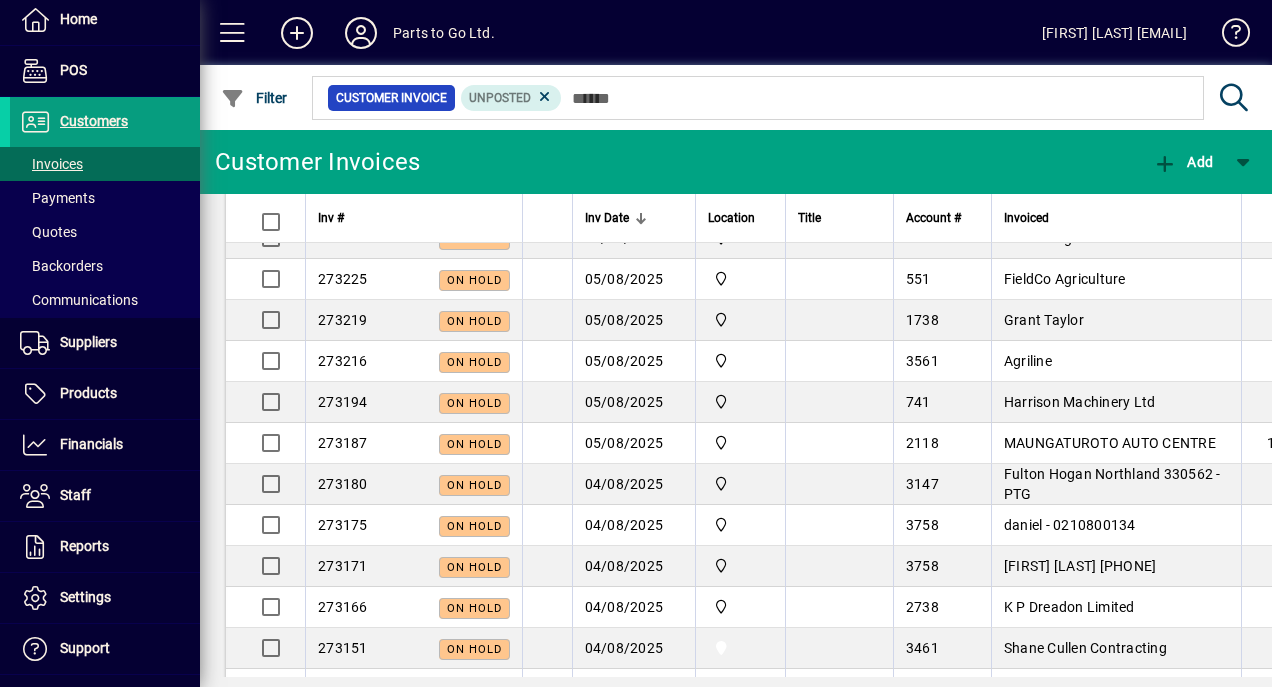 scroll, scrollTop: 127, scrollLeft: 0, axis: vertical 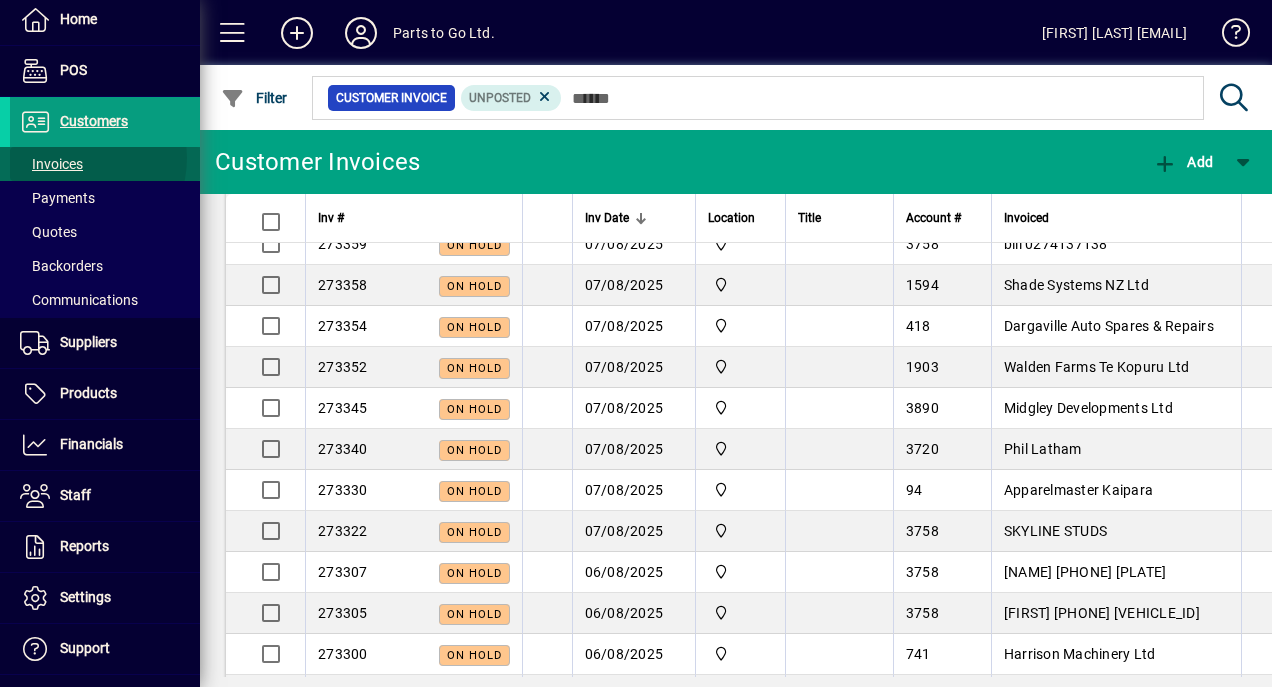 click on "Invoices" at bounding box center (51, 164) 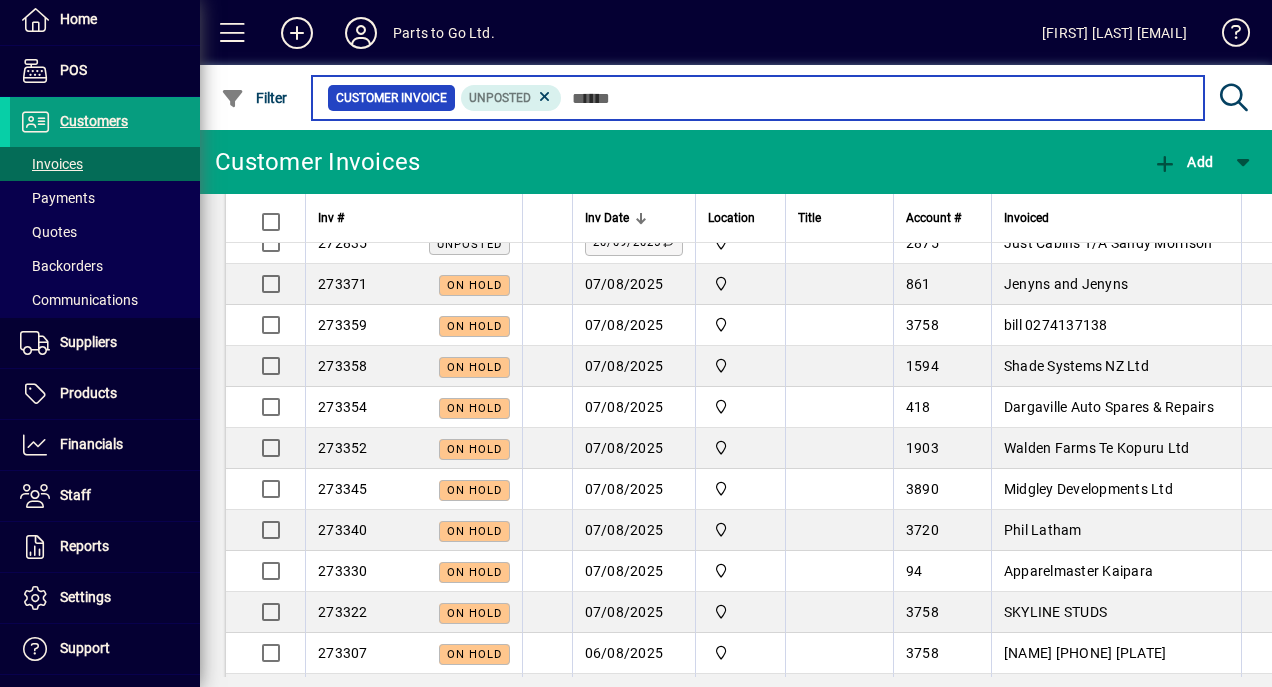 scroll, scrollTop: 0, scrollLeft: 0, axis: both 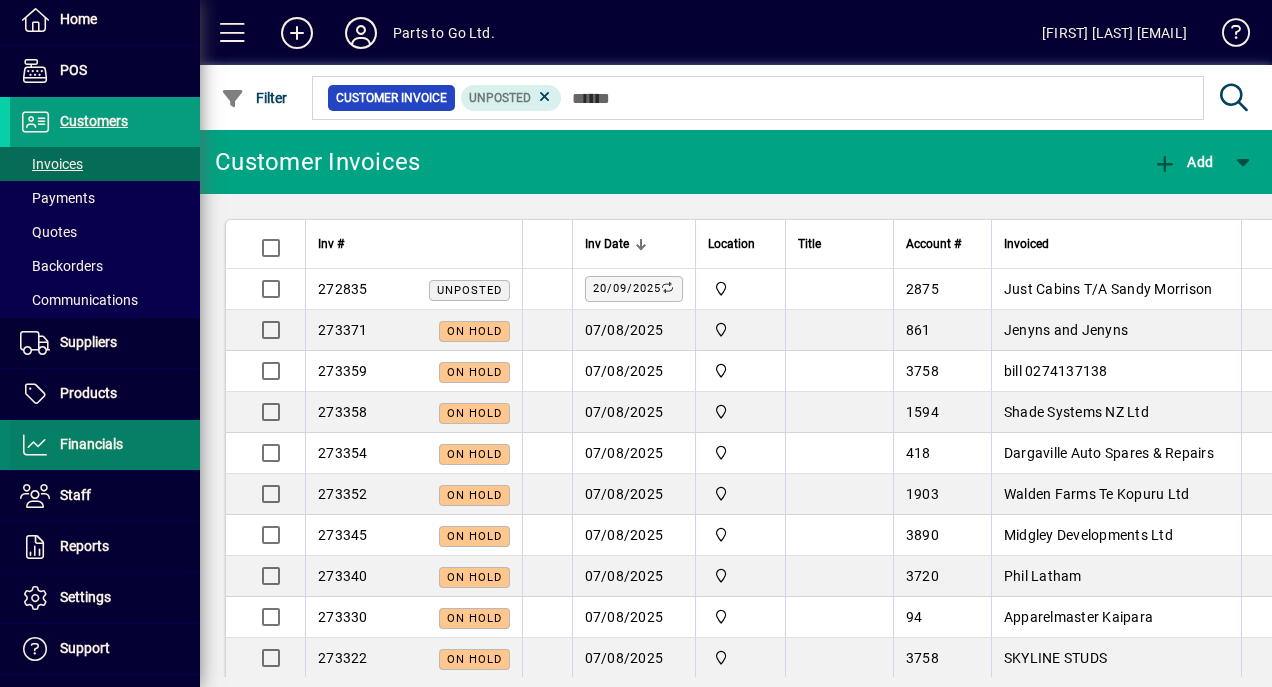click at bounding box center [105, 445] 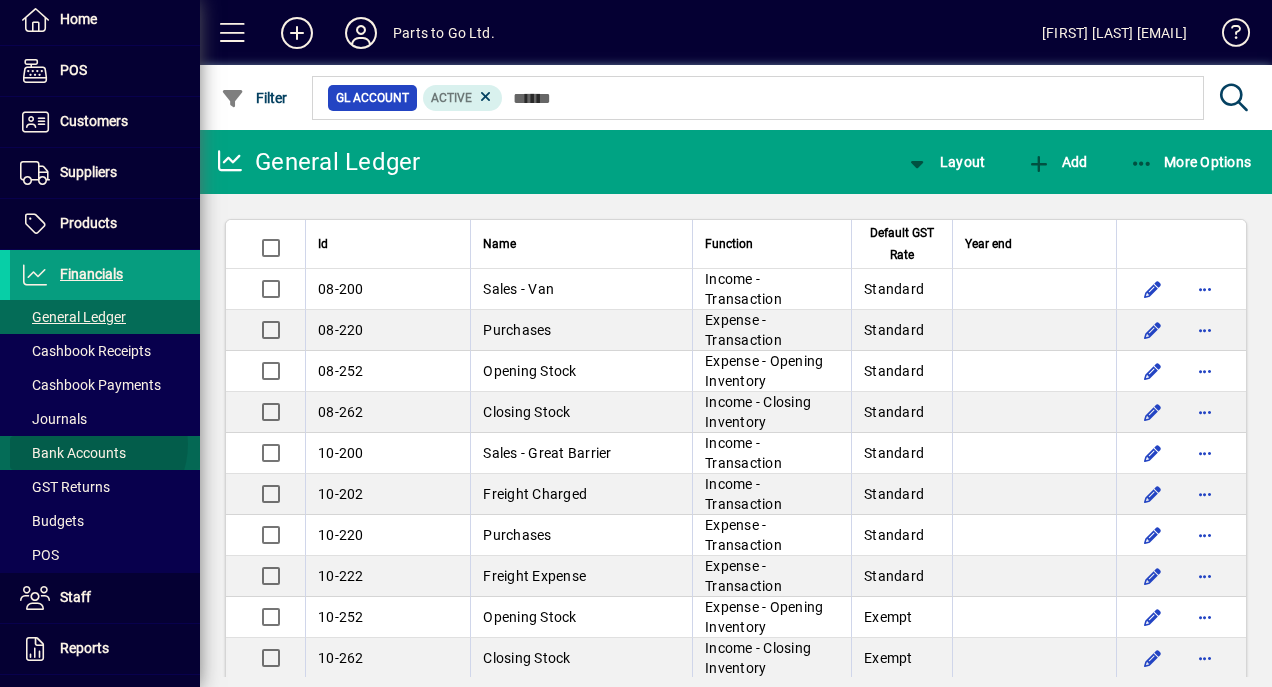 click on "Bank Accounts" at bounding box center [68, 453] 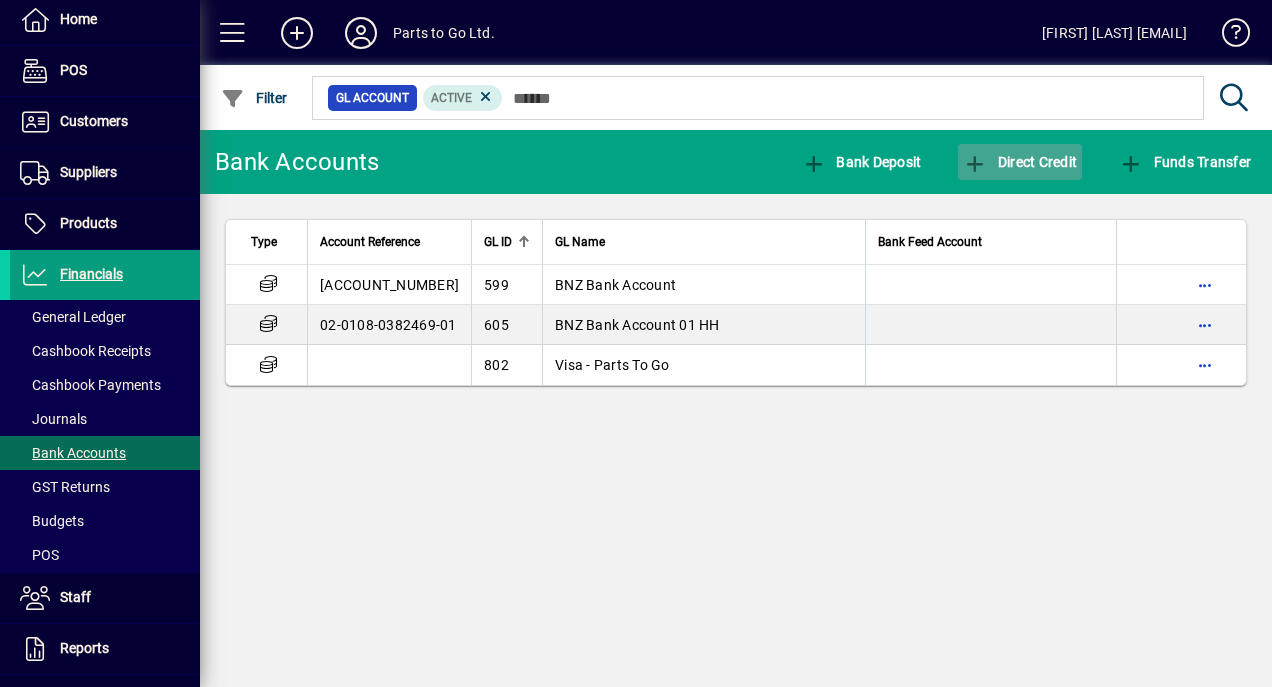 click on "Direct Credit" 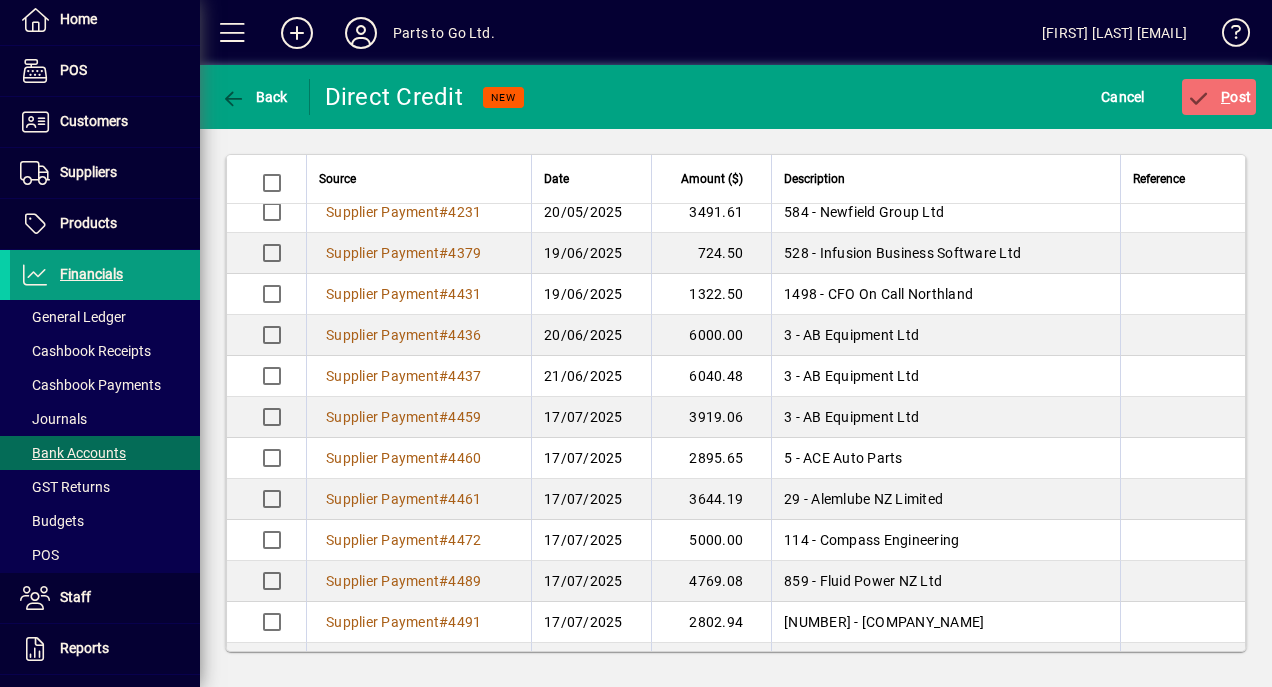 scroll, scrollTop: 239, scrollLeft: 0, axis: vertical 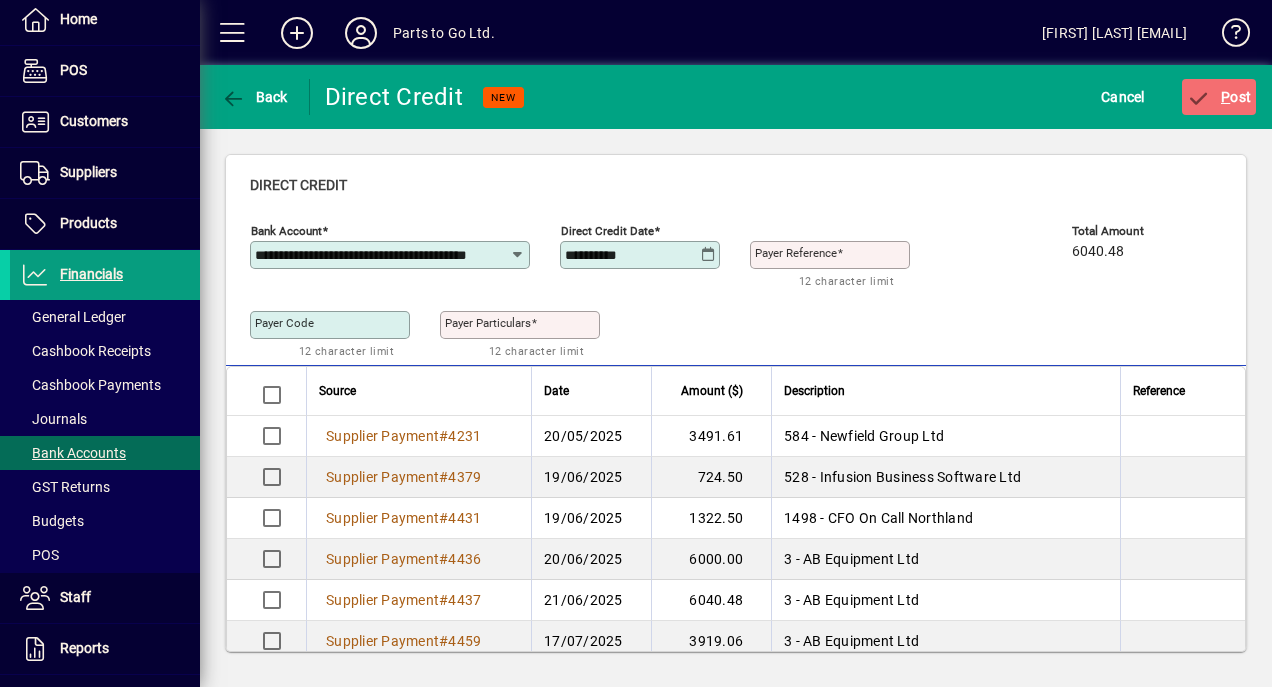 click on "Payer Reference" at bounding box center (796, 253) 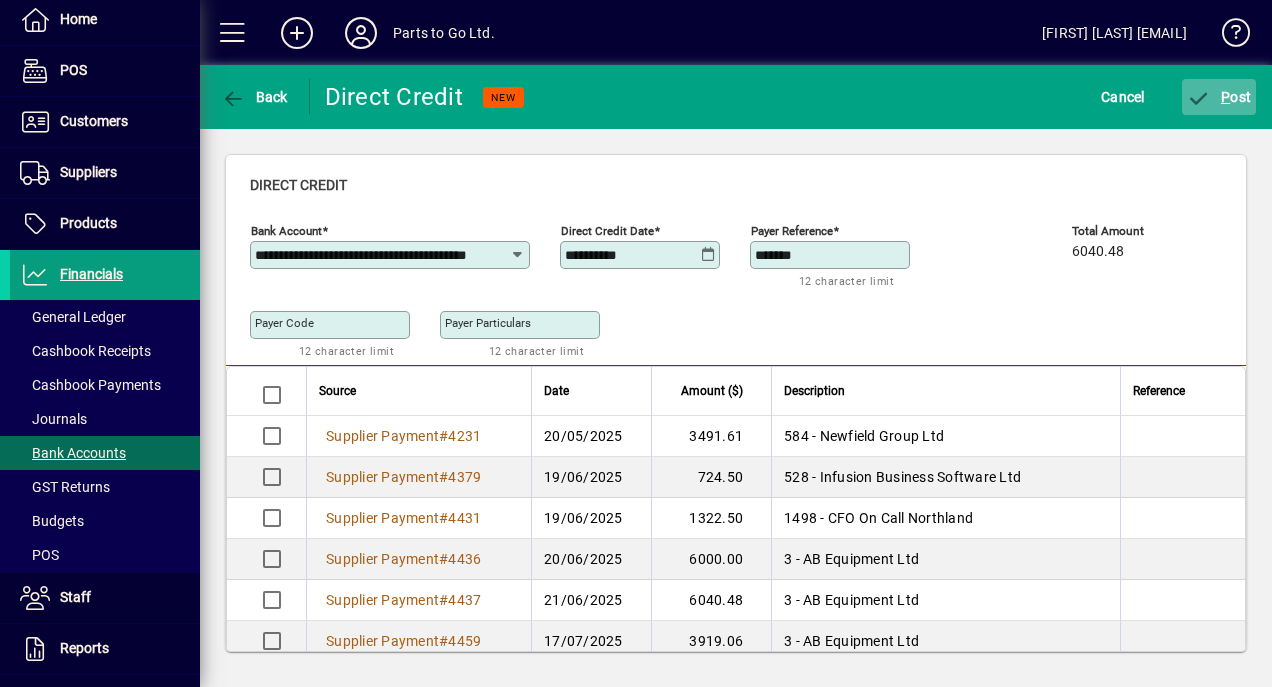 type on "*******" 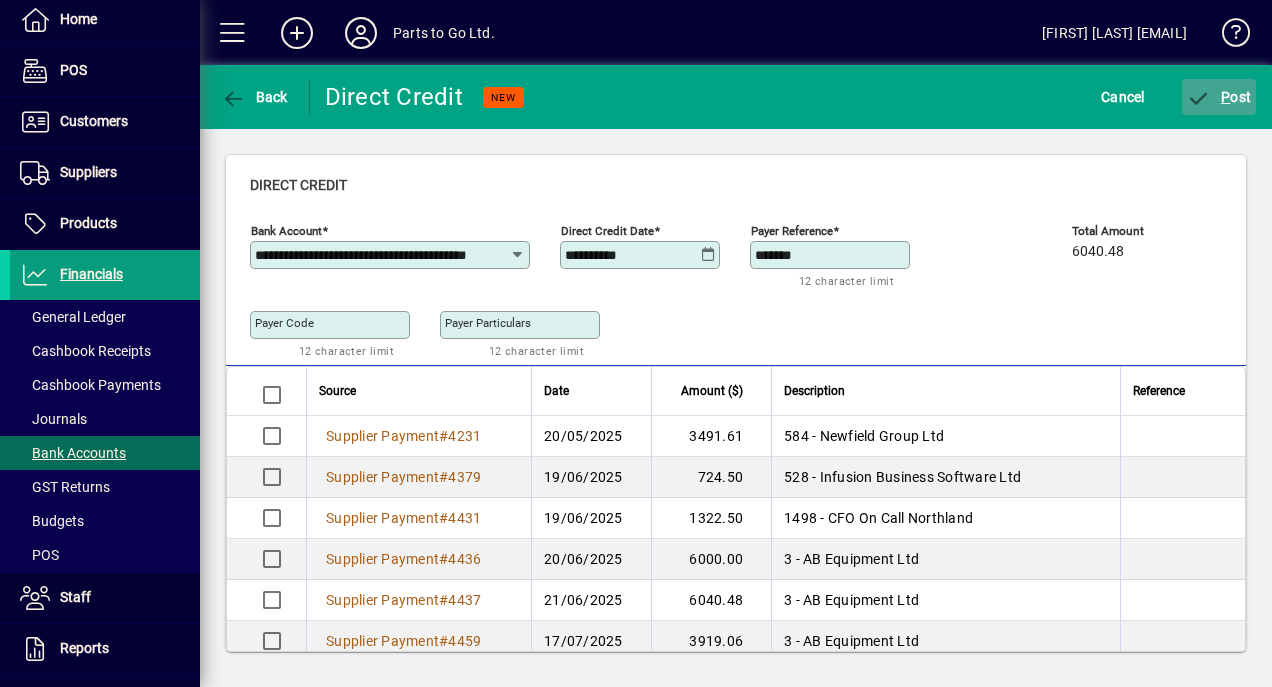click 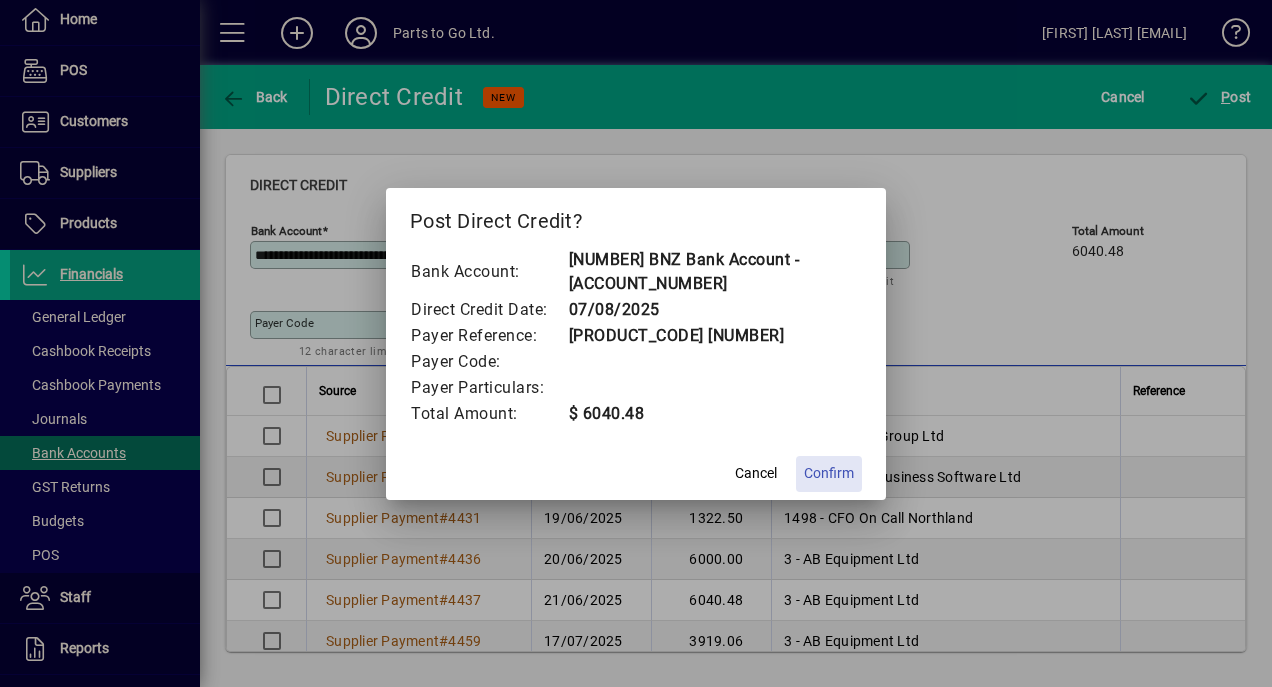 click on "Confirm" 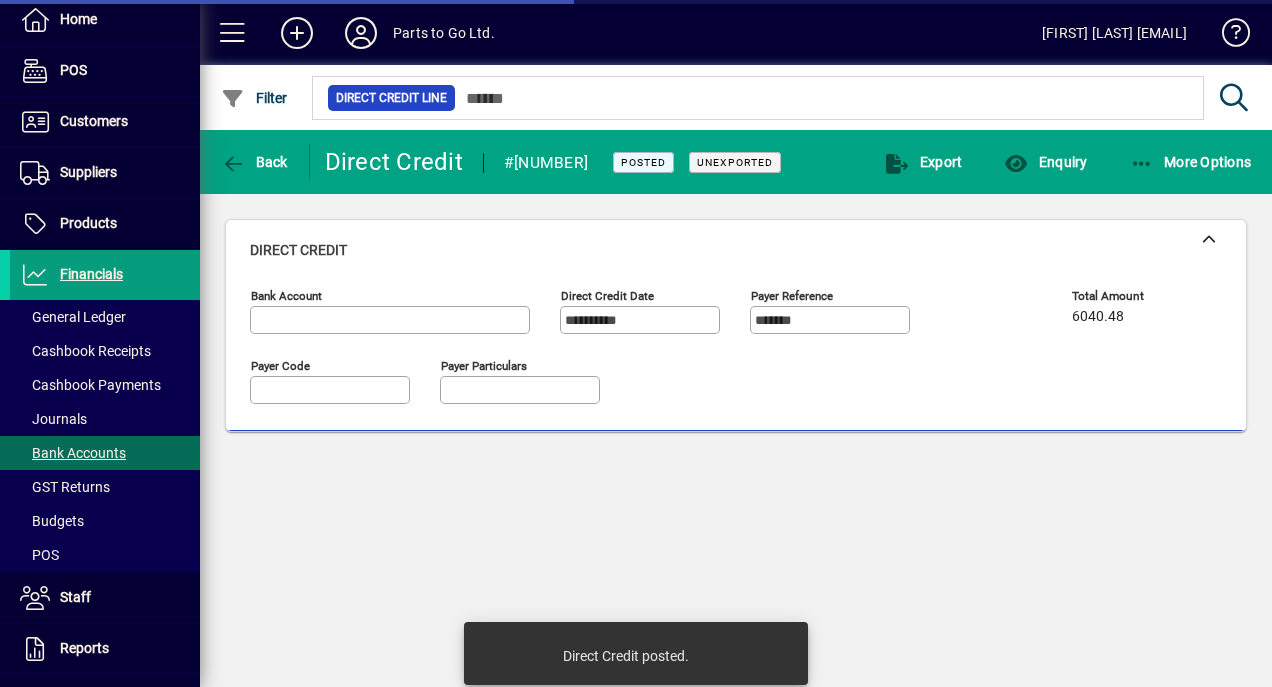 type on "**********" 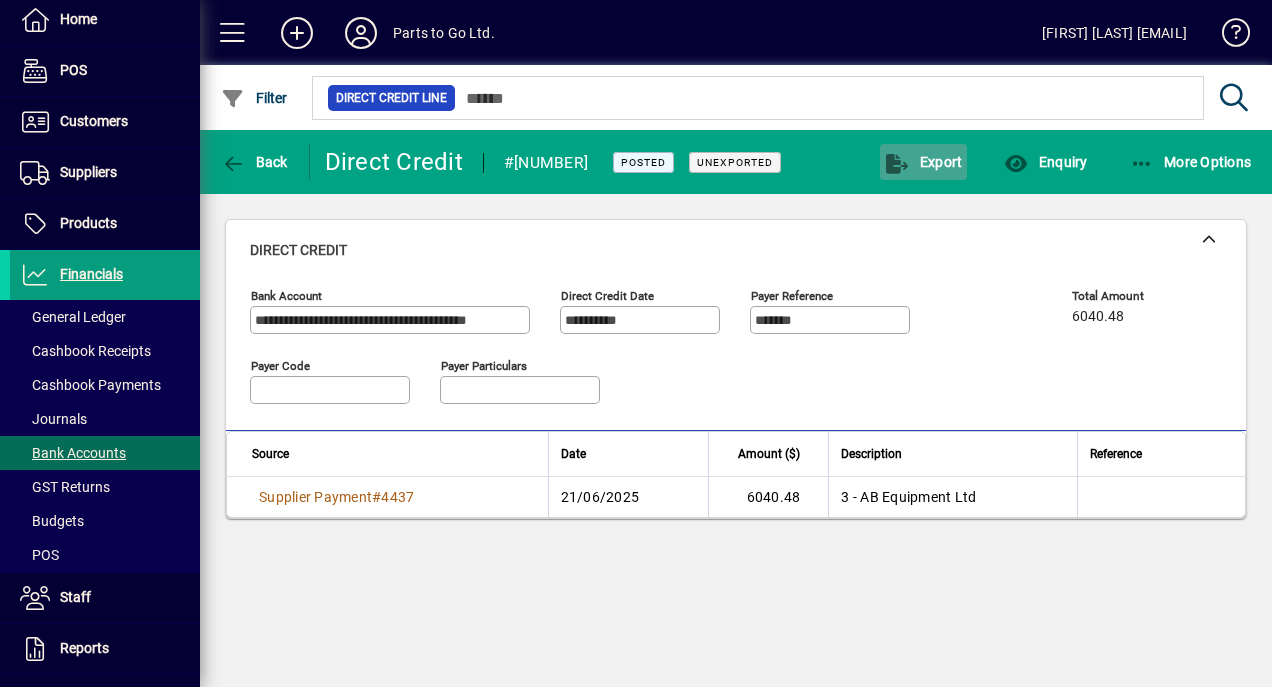 click 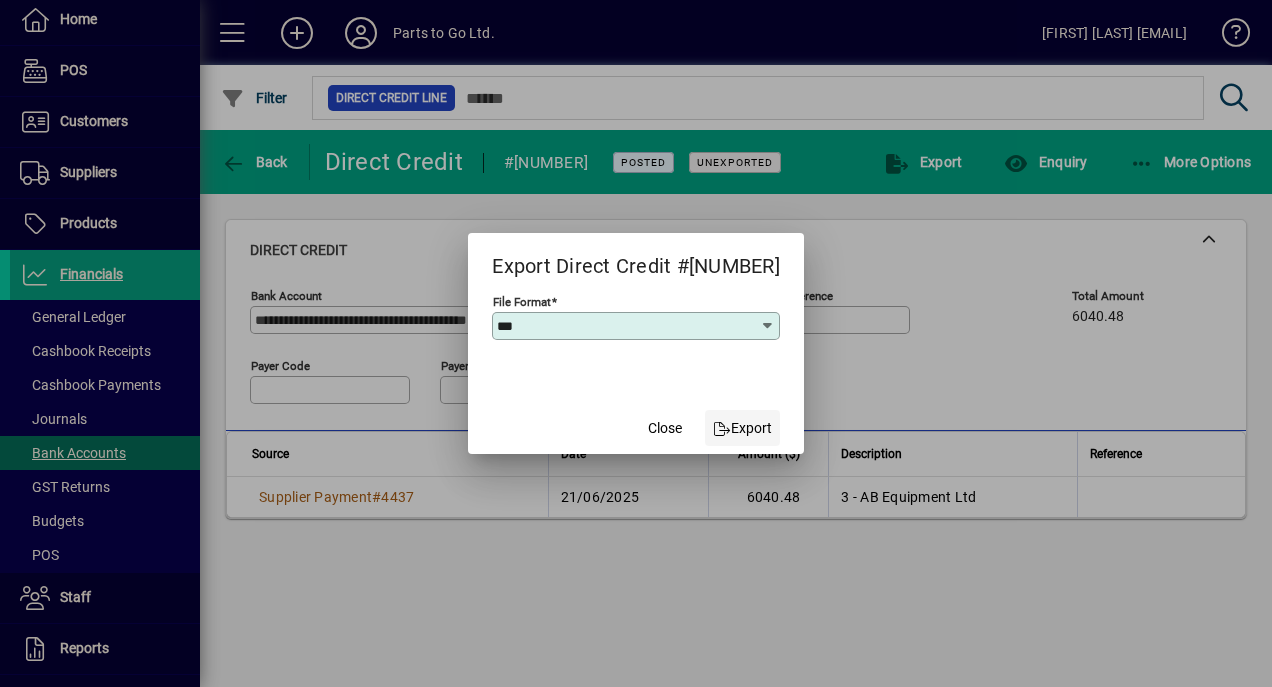 click on "Export" 